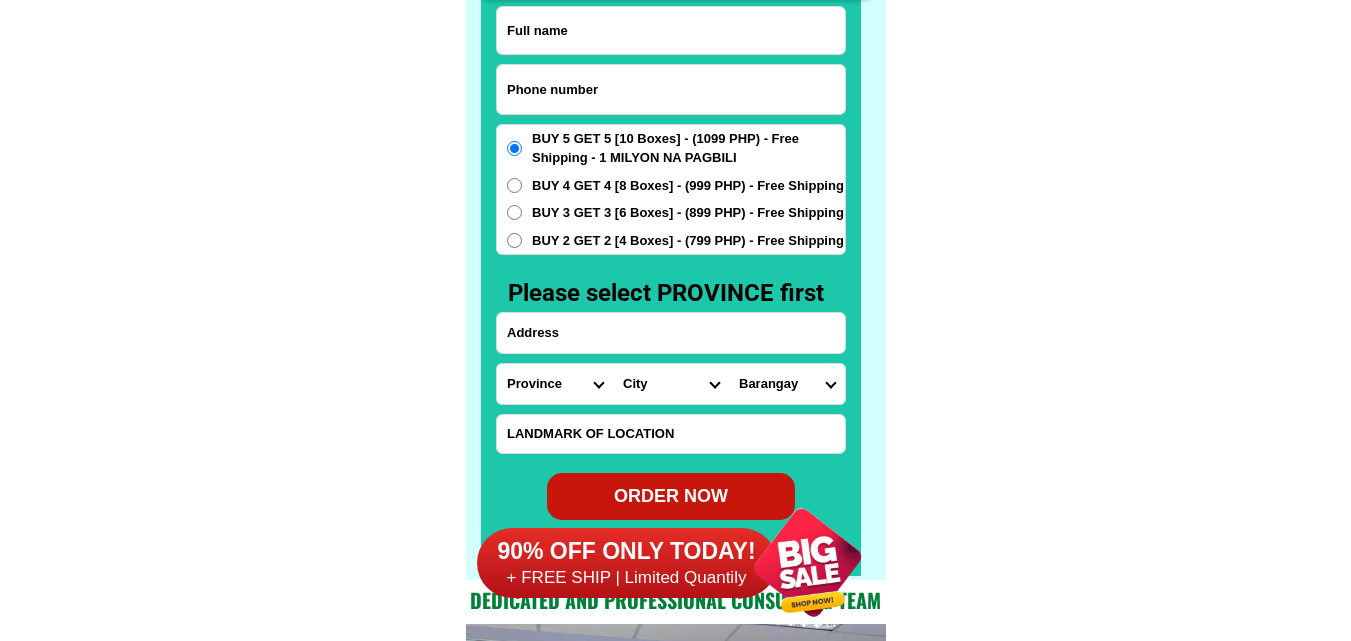 scroll, scrollTop: 15646, scrollLeft: 0, axis: vertical 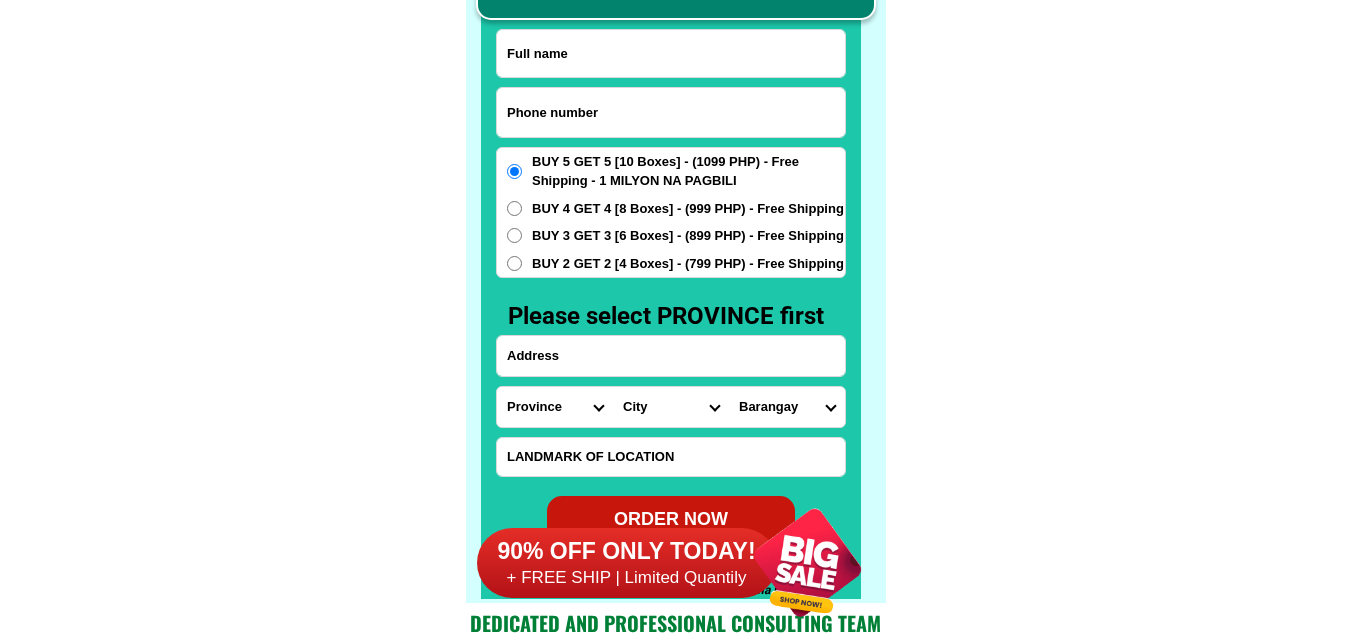 paste on "[PHONE]" 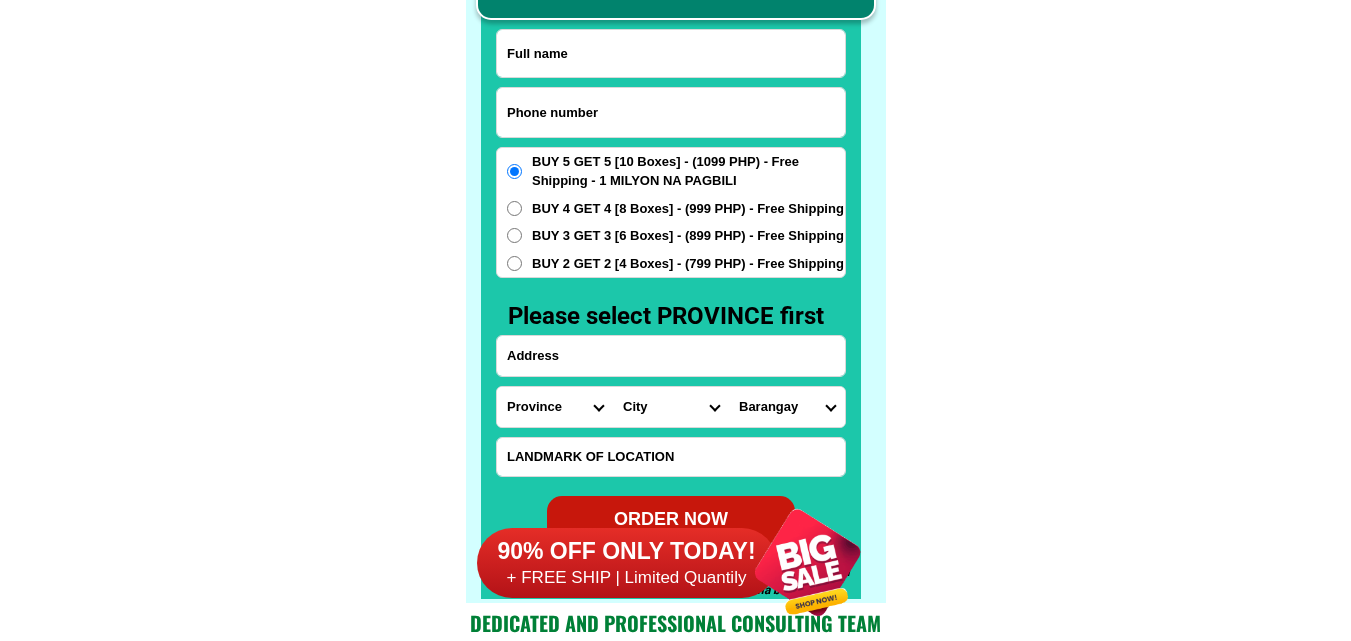drag, startPoint x: 612, startPoint y: 105, endPoint x: 489, endPoint y: 76, distance: 126.37247 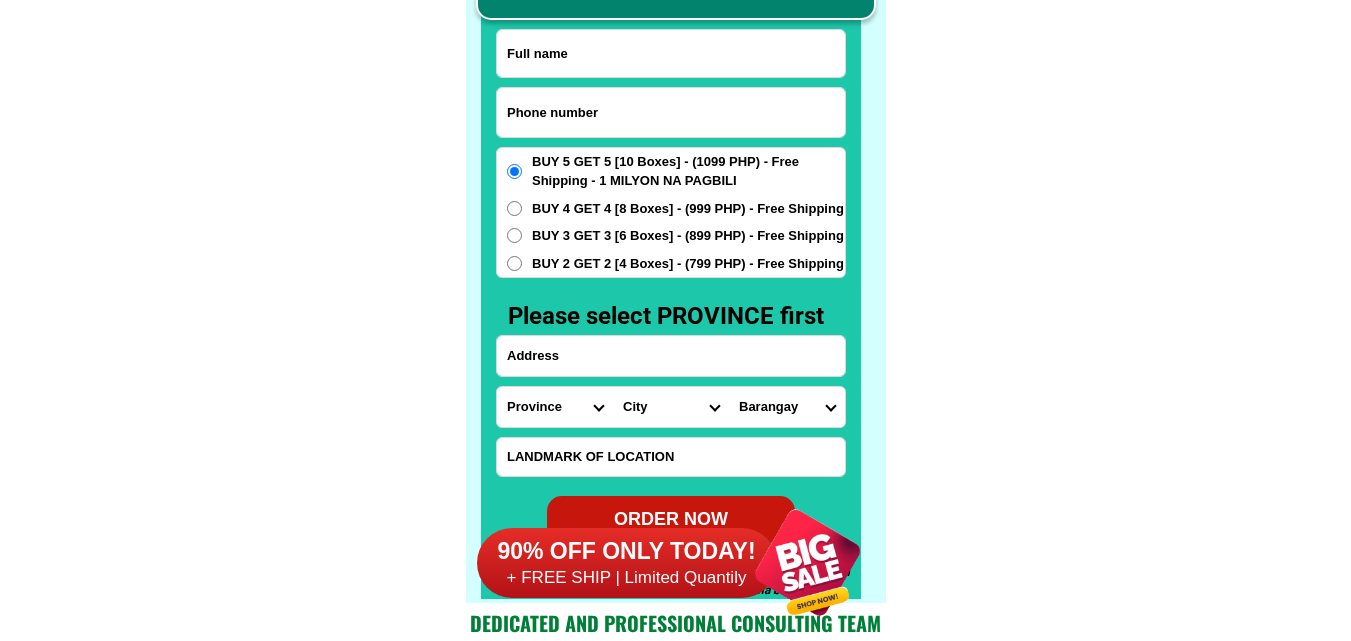 click at bounding box center (671, 112) 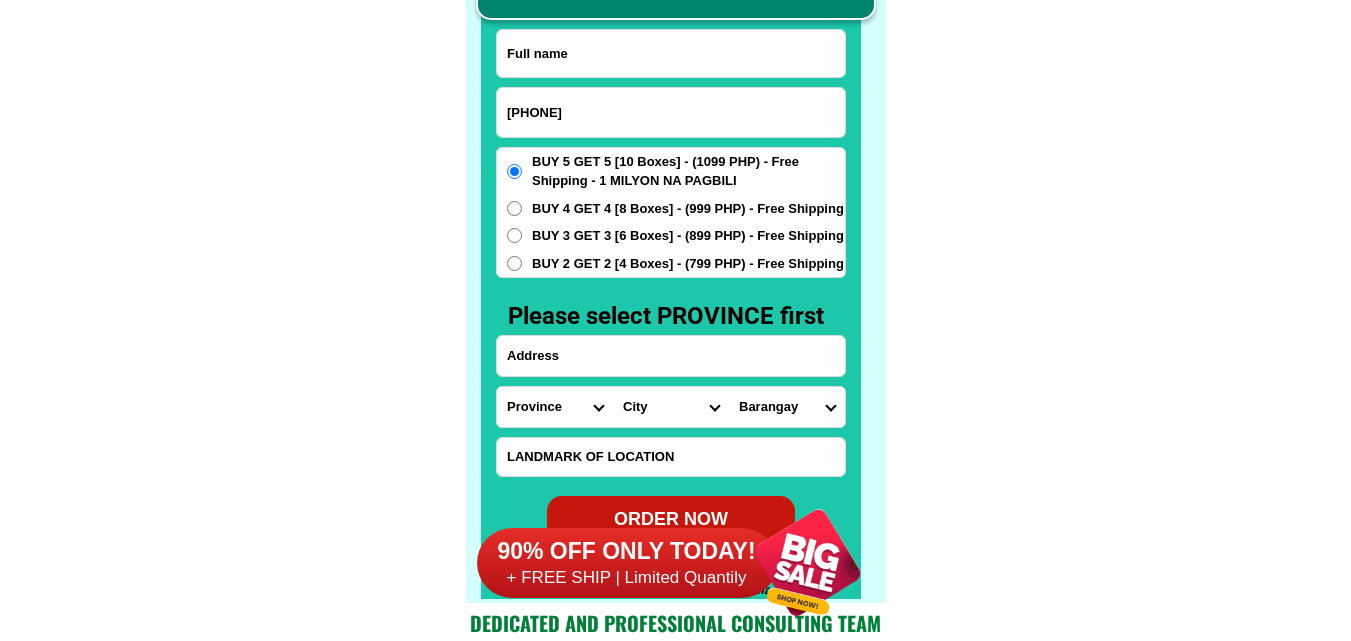 type on "[PHONE]" 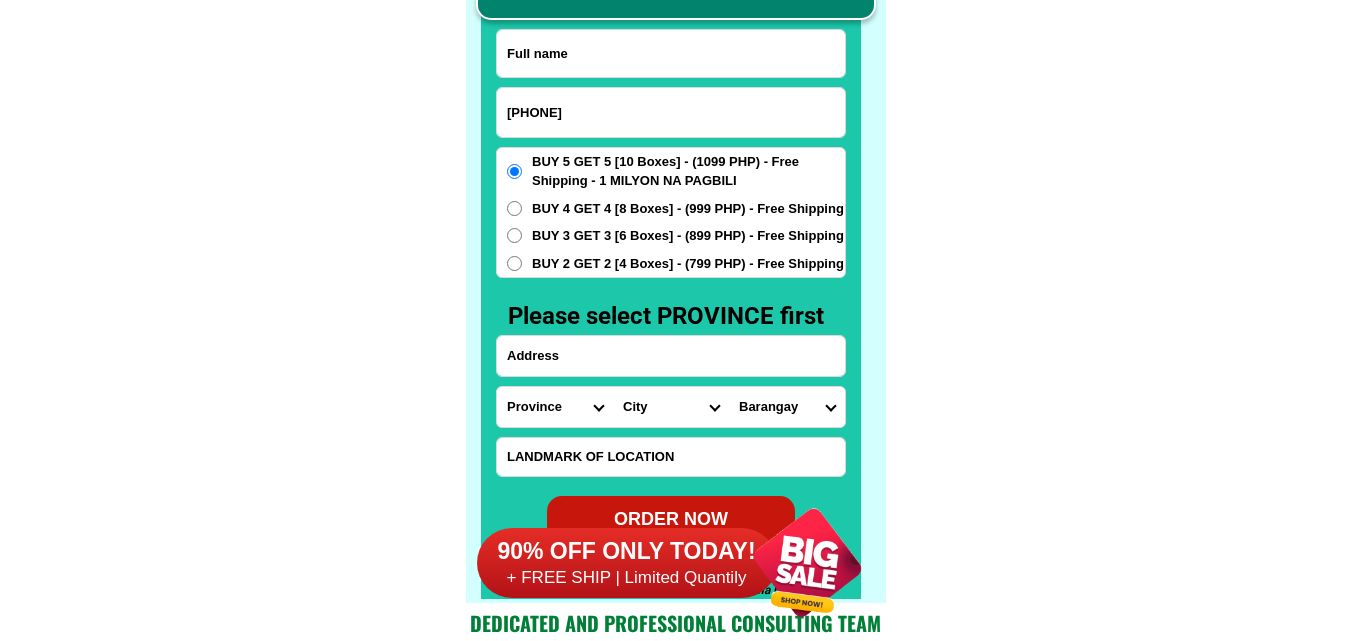 paste on "[FIRST] [LAST]" 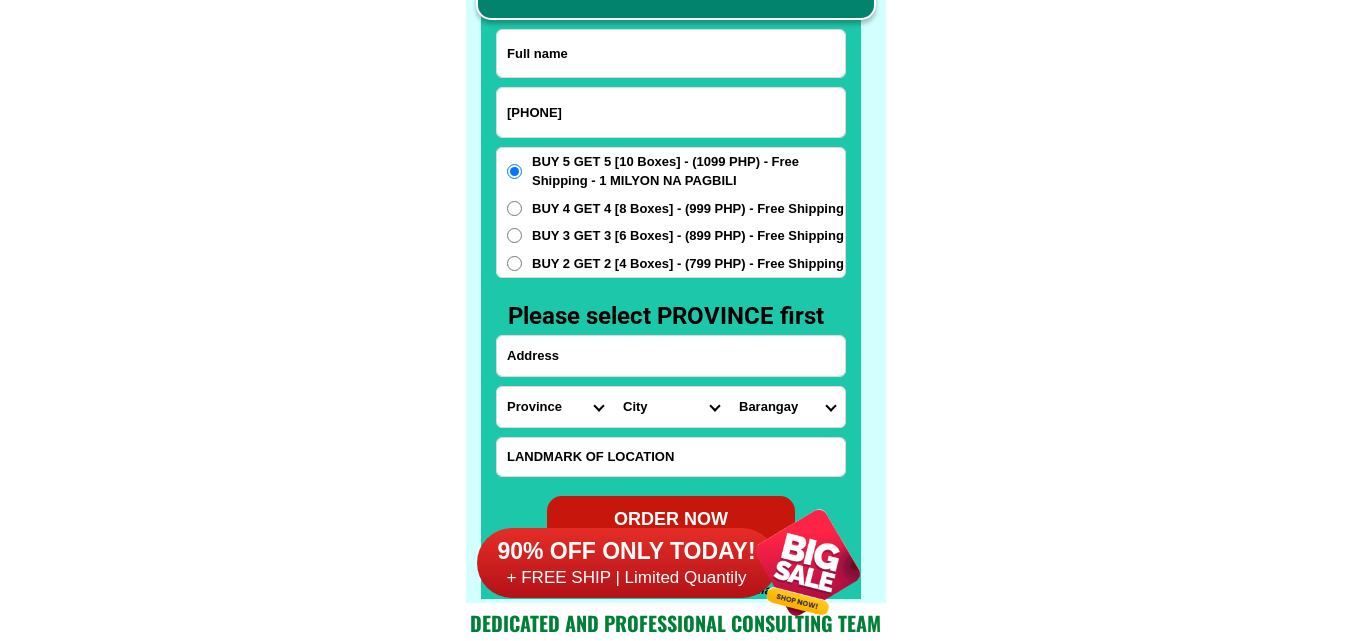click at bounding box center [671, 53] 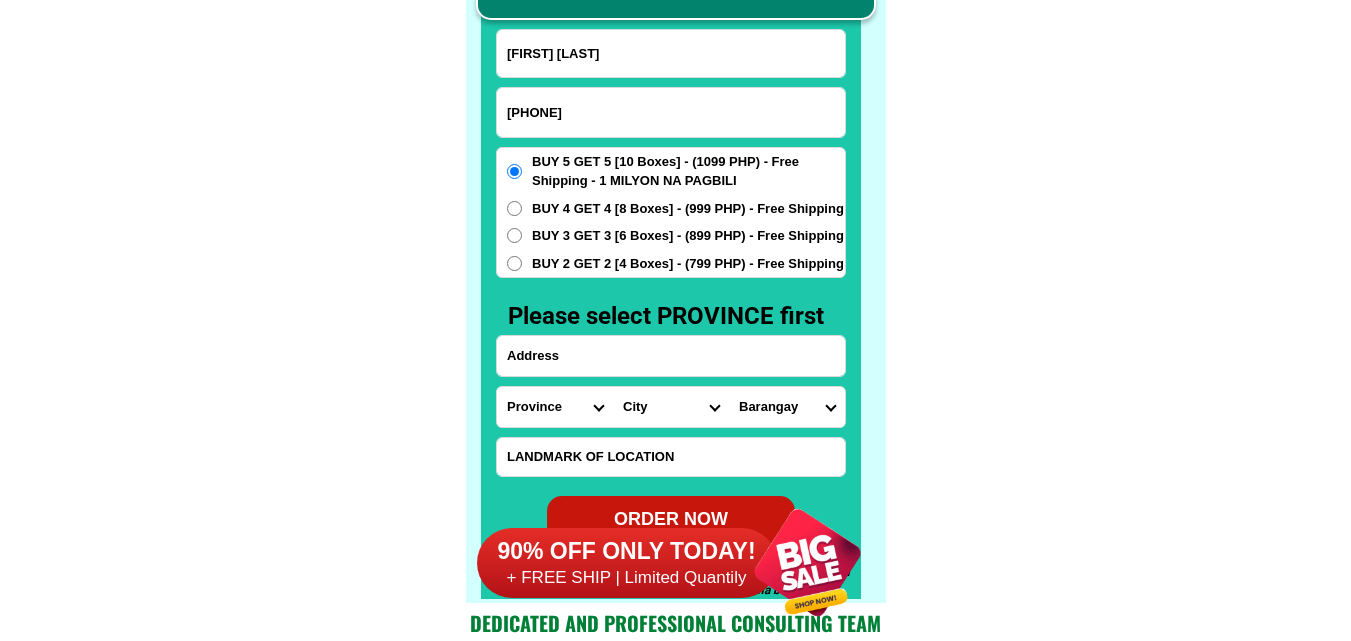 type on "[FIRST] [LAST]" 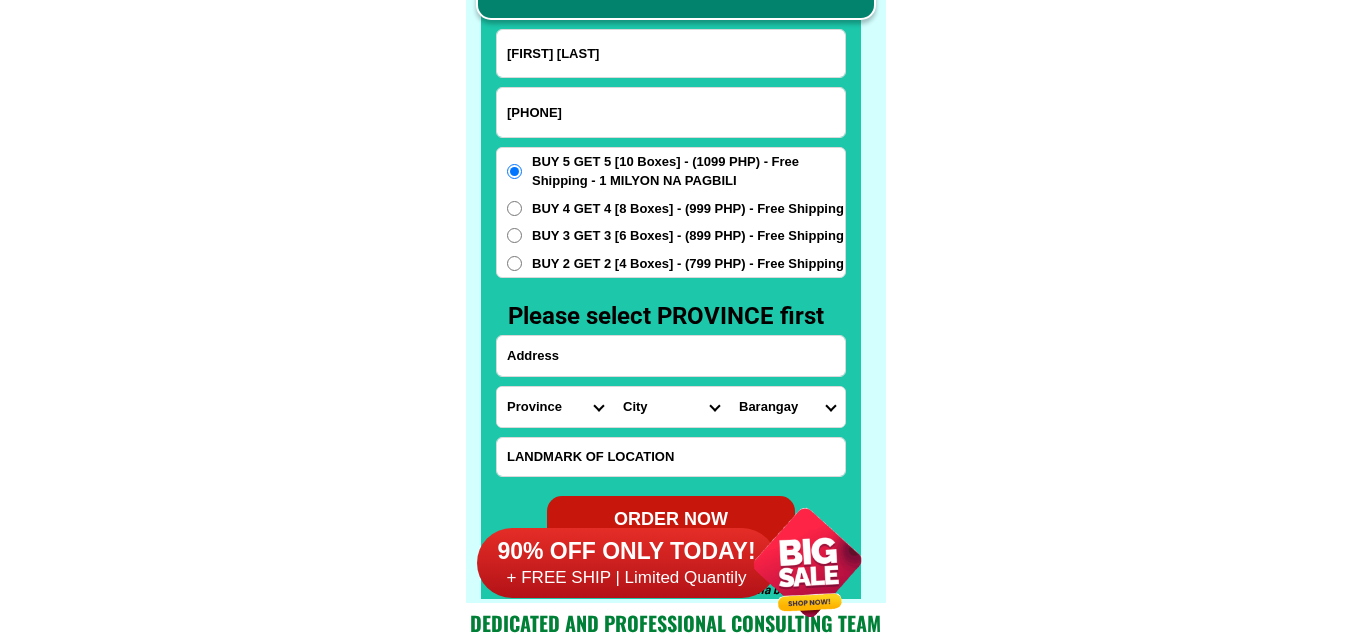 paste on "Brgy [CITY], [CITY], [PROVINCE] near brgy hall ,red gate" 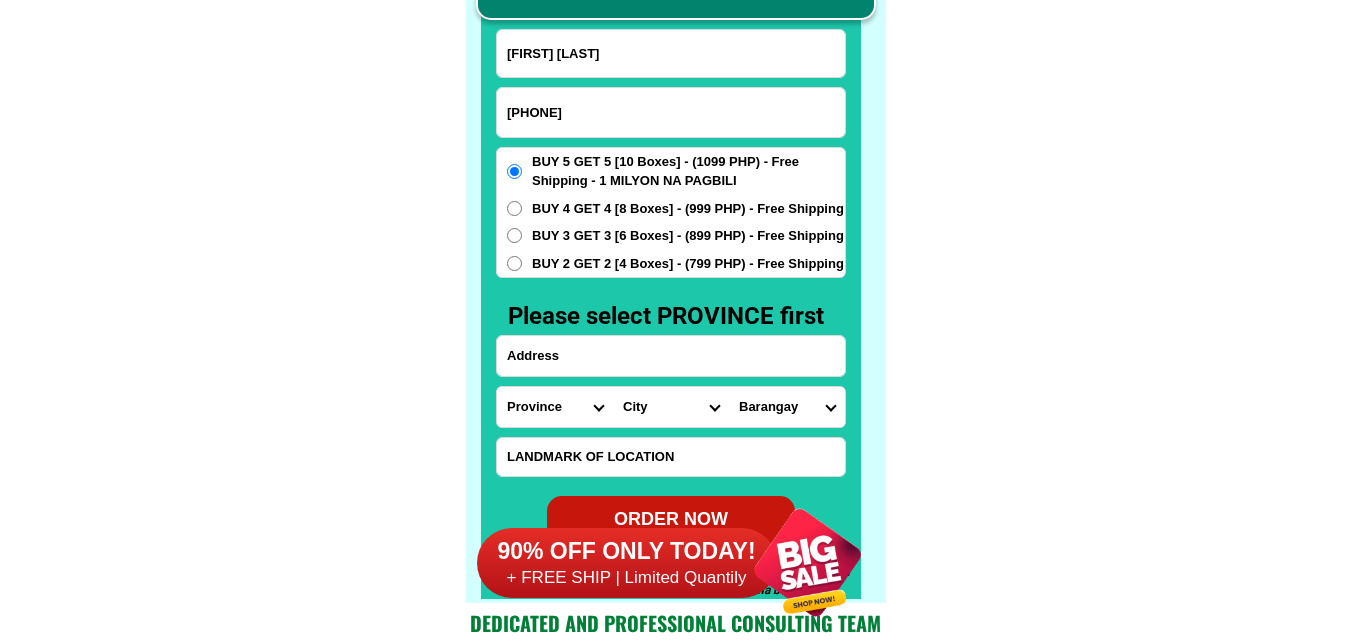 click at bounding box center (671, 356) 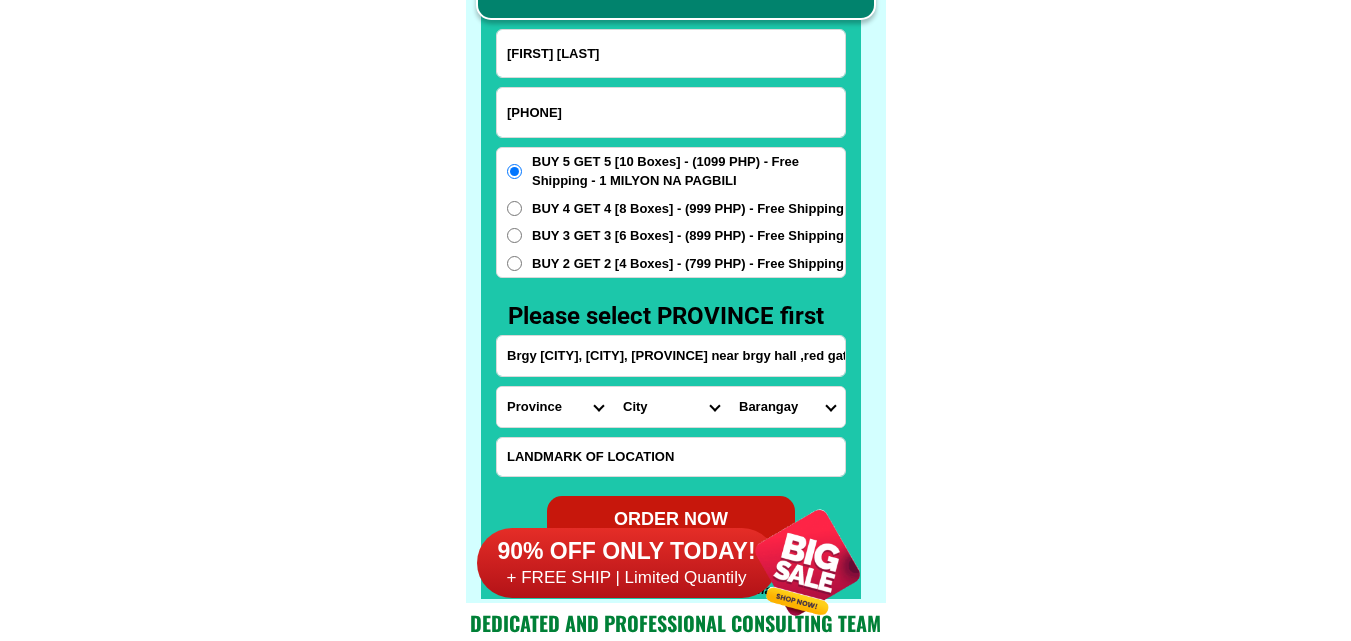 type on "Brgy [CITY], [CITY], [PROVINCE] near brgy hall ,red gate" 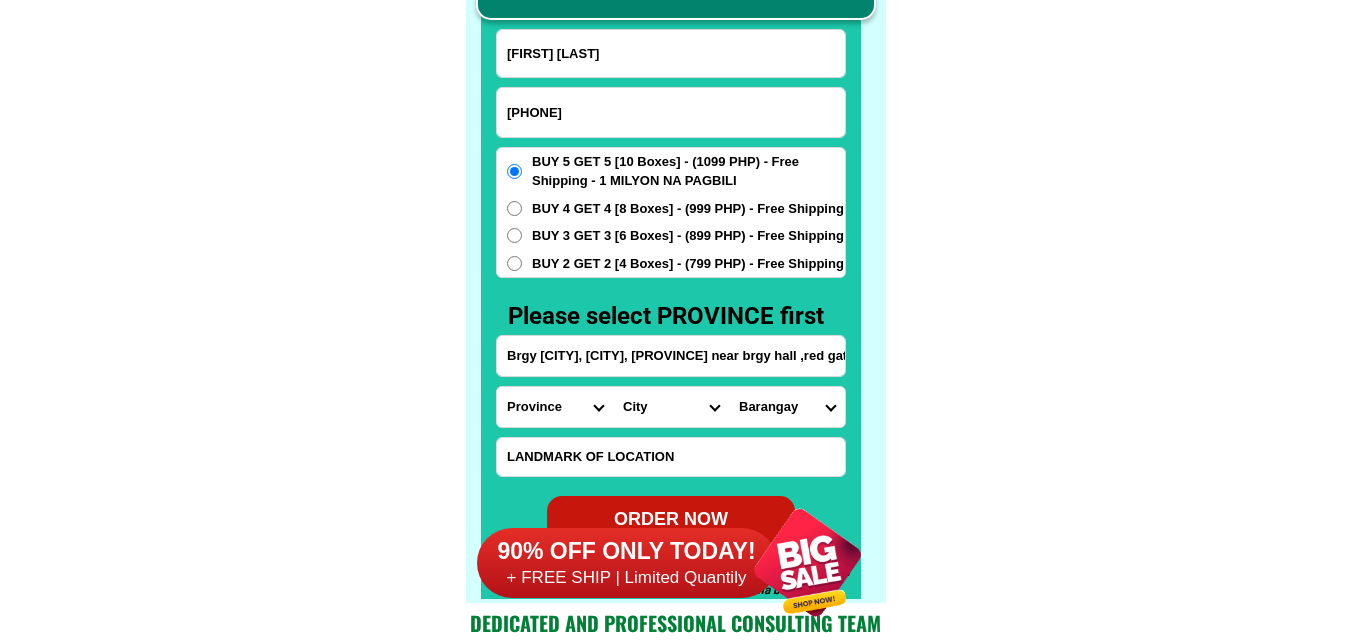click on "Province Abra Agusan-del-norte Agusan-del-sur Aklan Albay Antique Apayao Aurora Basilan Bataan Batanes Batangas Benguet Biliran Bohol Bukidnon Bulacan Cagayan Camarines-norte Camarines-sur Camiguin Capiz Catanduanes Cavite Cebu Cotabato Davao-de-oro Davao-del-norte Davao-del-sur Davao-occidental Davao-oriental Dinagat-islands Eastern-samar Guimaras Ifugao Ilocos-norte Ilocos-sur Iloilo Isabela Kalinga La-union Laguna Lanao-del-norte Lanao-del-sur Leyte Maguindanao Marinduque Masbate Metro-manila Misamis-occidental Misamis-oriental Mountain-province Negros-occidental Negros-oriental Northern-samar Nueva-ecija Nueva-vizcaya Occidental-mindoro Oriental-mindoro Palawan Pampanga Pangasinan Quezon Quirino Rizal Romblon Sarangani Siquijor Sorsogon South-cotabato Southern-leyte Sultan-kudarat Sulu Surigao-del-norte Surigao-del-sur Tarlac Tawi-tawi Western-samar Zambales Zamboanga-del-norte Zamboanga-del-sur Zamboanga-sibugay" at bounding box center (555, 407) 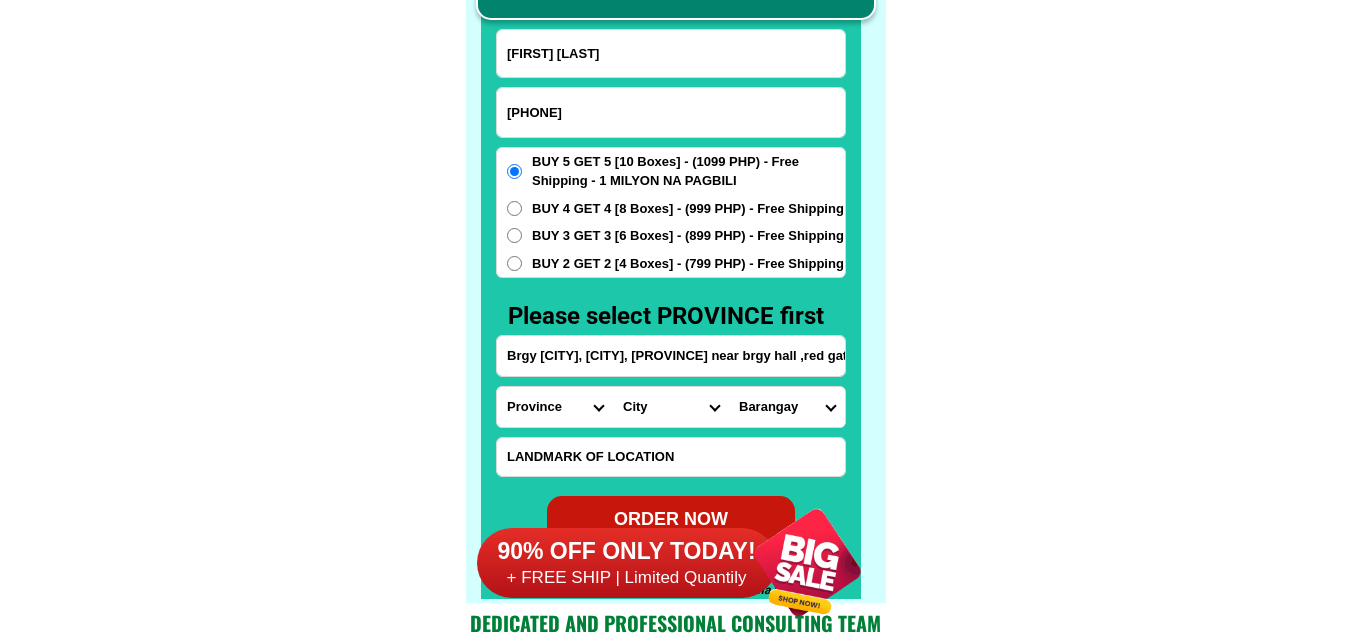 select on "[PHONE]" 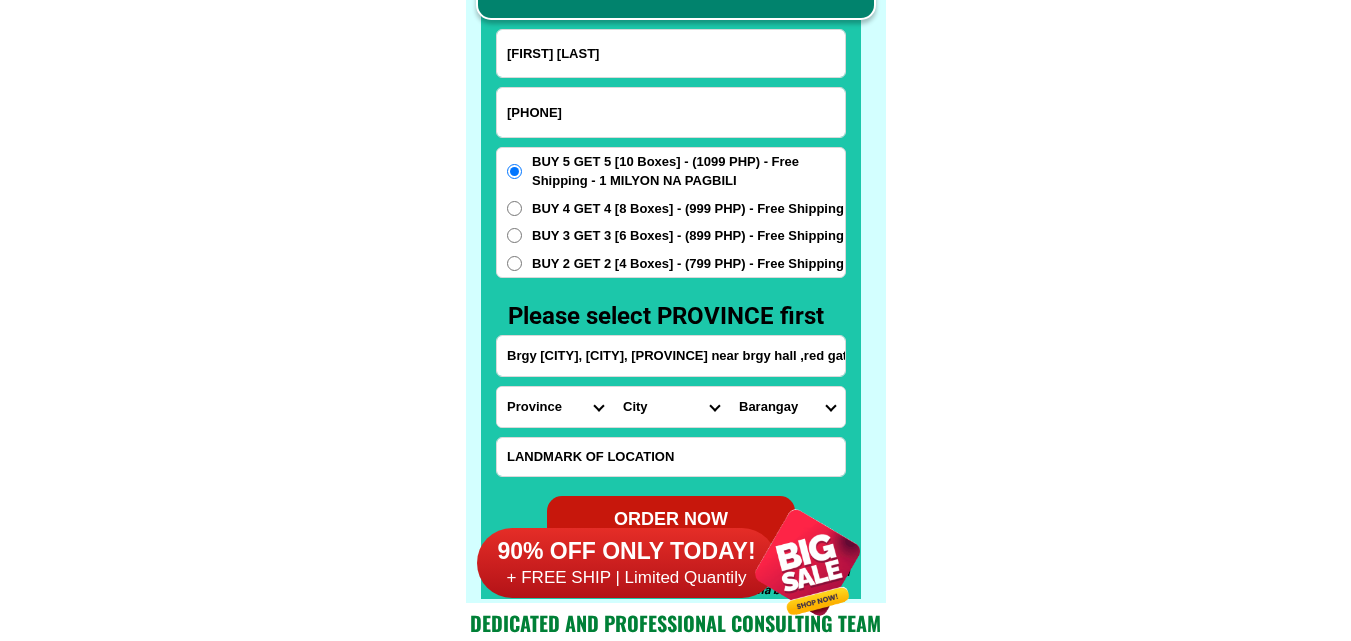 click on "Province Abra Agusan-del-norte Agusan-del-sur Aklan Albay Antique Apayao Aurora Basilan Bataan Batanes Batangas Benguet Biliran Bohol Bukidnon Bulacan Cagayan Camarines-norte Camarines-sur Camiguin Capiz Catanduanes Cavite Cebu Cotabato Davao-de-oro Davao-del-norte Davao-del-sur Davao-occidental Davao-oriental Dinagat-islands Eastern-samar Guimaras Ifugao Ilocos-norte Ilocos-sur Iloilo Isabela Kalinga La-union Laguna Lanao-del-norte Lanao-del-sur Leyte Maguindanao Marinduque Masbate Metro-manila Misamis-occidental Misamis-oriental Mountain-province Negros-occidental Negros-oriental Northern-samar Nueva-ecija Nueva-vizcaya Occidental-mindoro Oriental-mindoro Palawan Pampanga Pangasinan Quezon Quirino Rizal Romblon Sarangani Siquijor Sorsogon South-cotabato Southern-leyte Sultan-kudarat Sulu Surigao-del-norte Surigao-del-sur Tarlac Tawi-tawi Western-samar Zambales Zamboanga-del-norte Zamboanga-del-sur Zamboanga-sibugay" at bounding box center [555, 407] 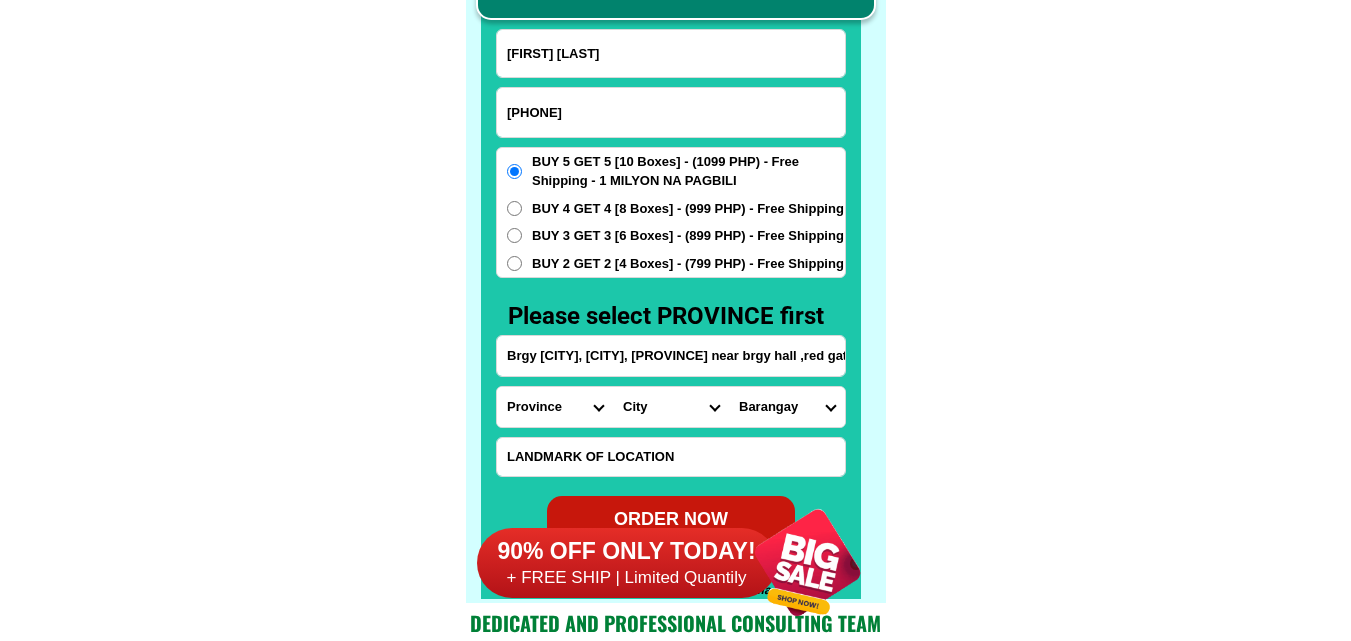 click on "[PROVINCE]-[CITY] [CITY] [CITY] [CITY] [CITY] [CITY]" at bounding box center (671, 407) 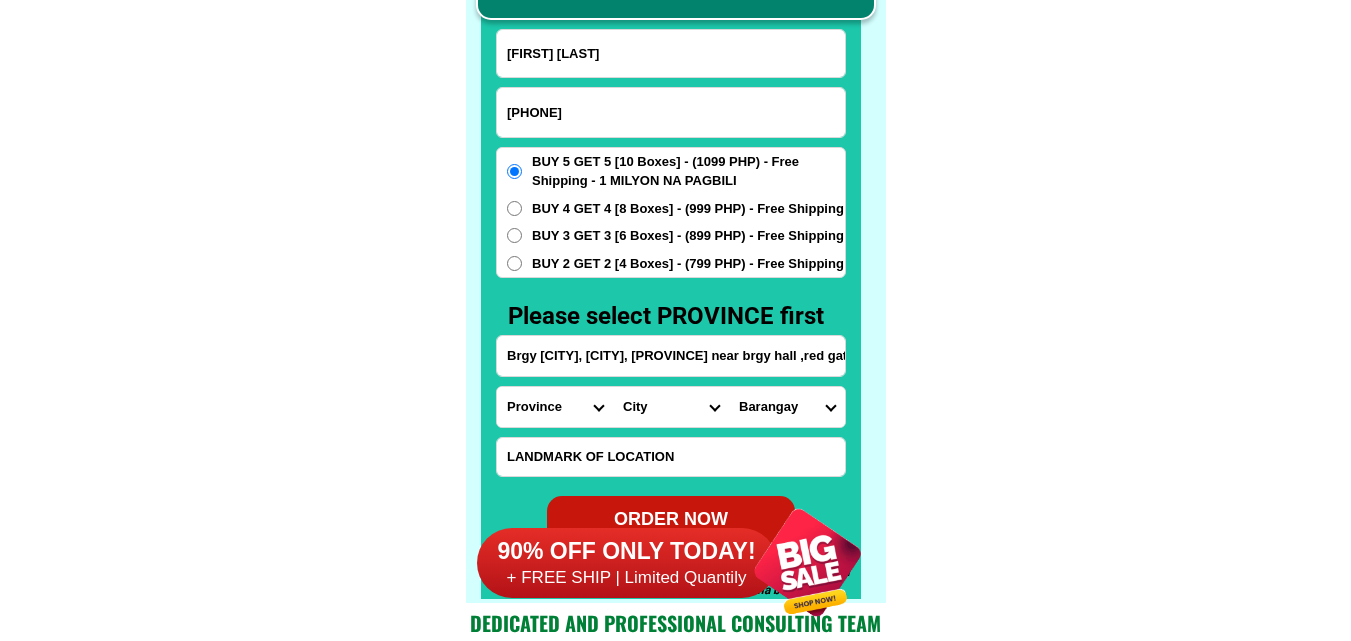 select on "[PHONE]" 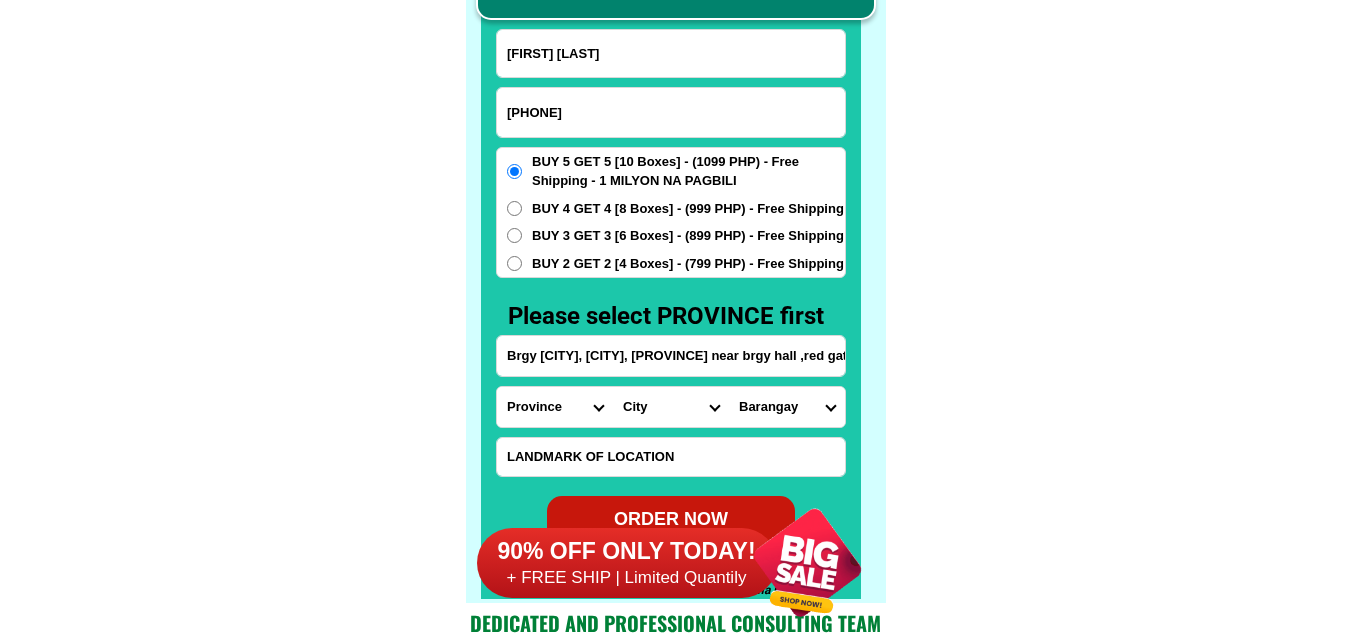 click on "[PROVINCE]-[CITY] [CITY] [CITY] [CITY] [CITY] [CITY]" at bounding box center (671, 407) 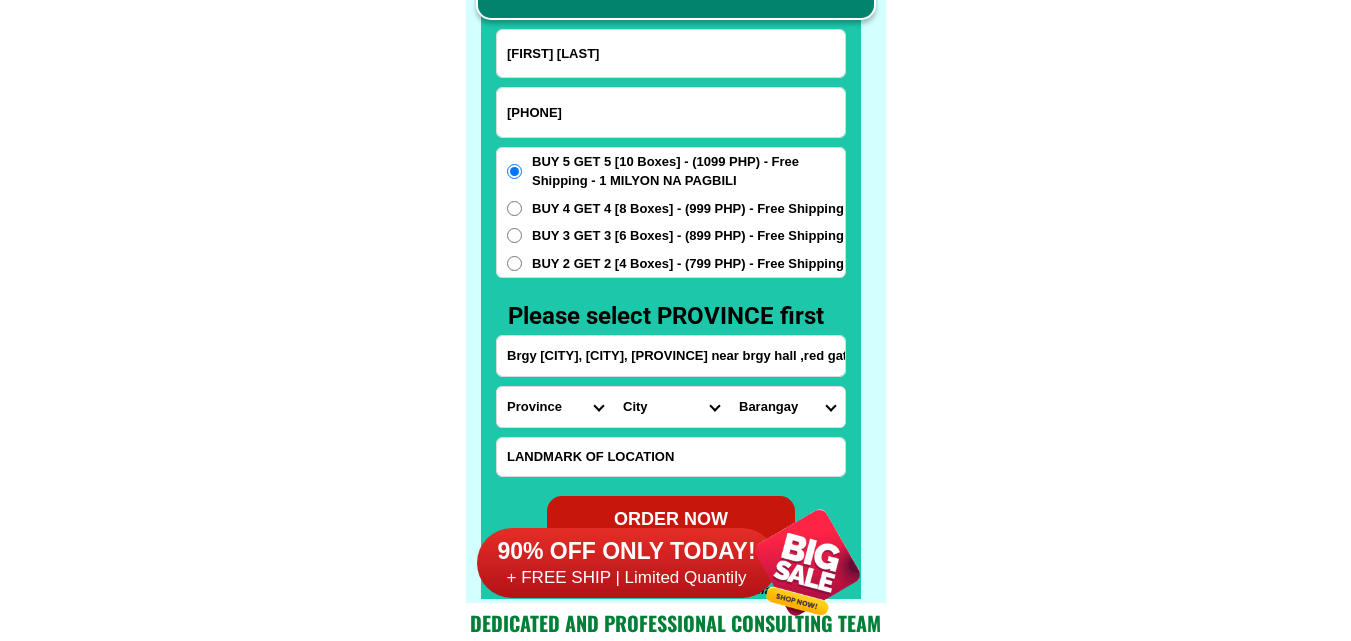 click on "Brgy [CITY] [CITY] [CITY] [CITY] [CITY] [CITY] [CITY] [CITY] [CITY] [CITY] [CITY] [CITY] [CITY] [CITY] [CITY] [CITY] [CITY] [CITY] [CITY] [CITY] [CITY] [CITY]" at bounding box center (787, 407) 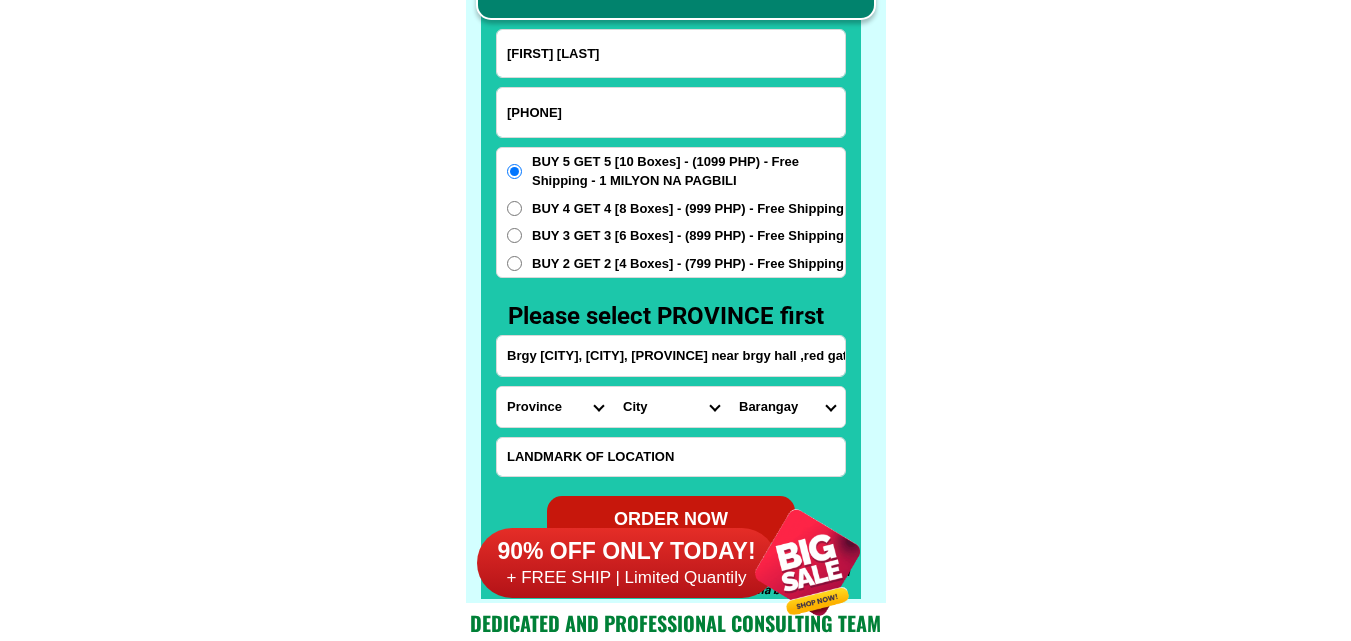select on "[PHONE]" 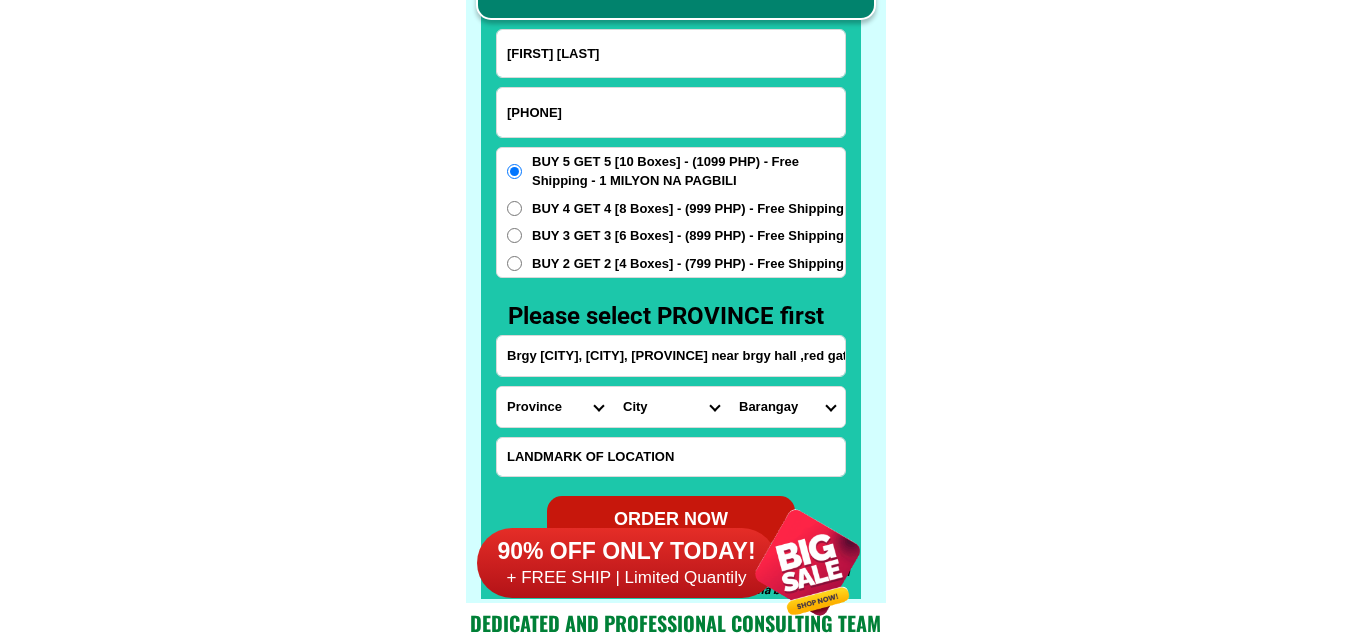 click on "Brgy [CITY] [CITY] [CITY] [CITY] [CITY] [CITY] [CITY] [CITY] [CITY] [CITY] [CITY] [CITY] [CITY] [CITY] [CITY] [CITY] [CITY] [CITY] [CITY] [CITY] [CITY] [CITY]" at bounding box center [787, 407] 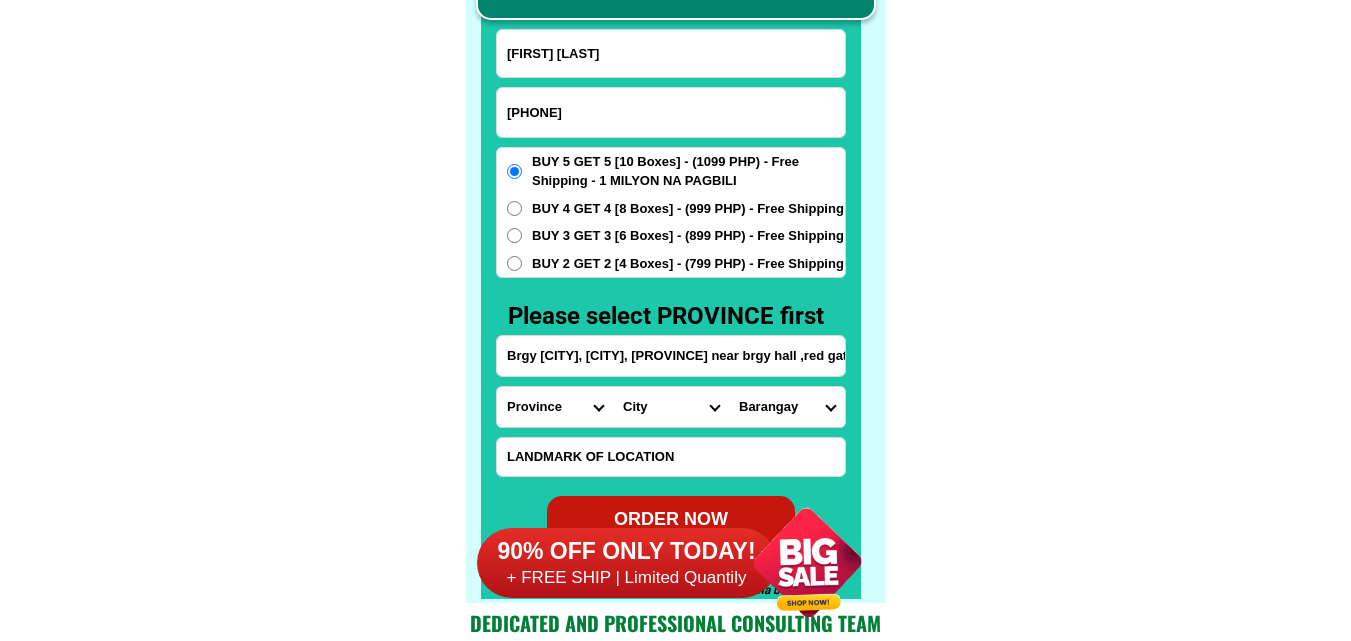 click on "BUY 3 GET 3 [6 Boxes] - (899 PHP) - Free Shipping" at bounding box center (688, 236) 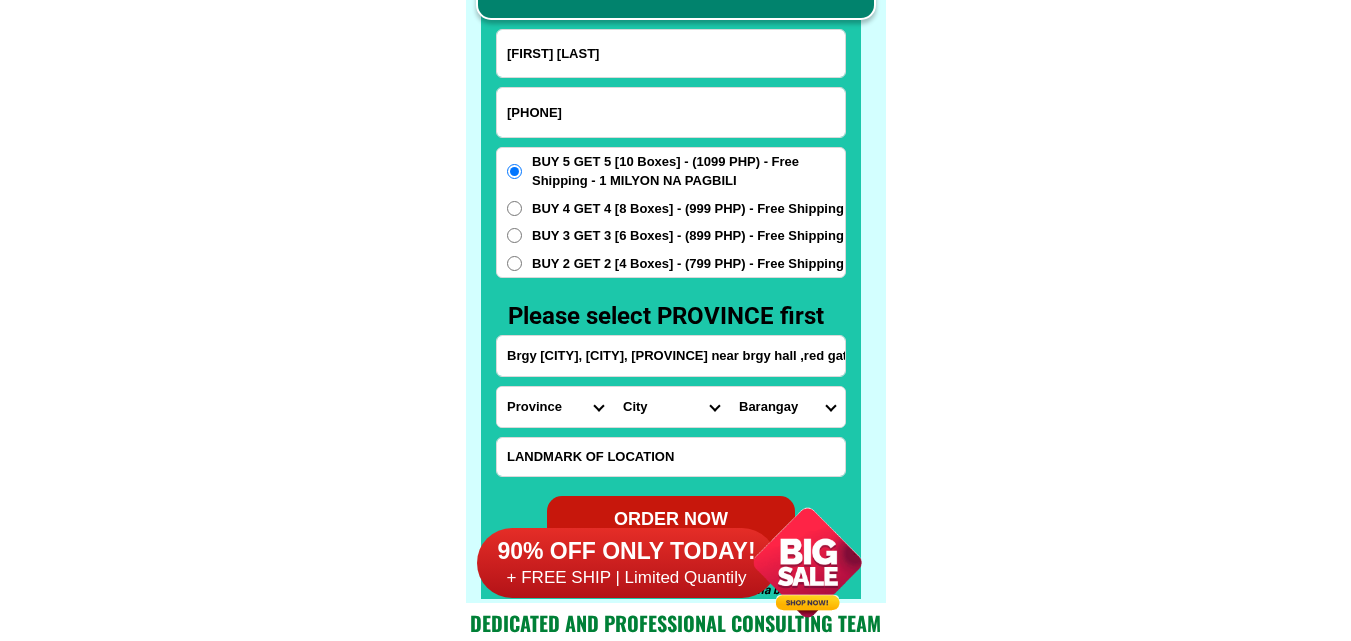 click on "BUY 3 GET 3 [6 Boxes] - (899 PHP) - Free Shipping" at bounding box center [514, 235] 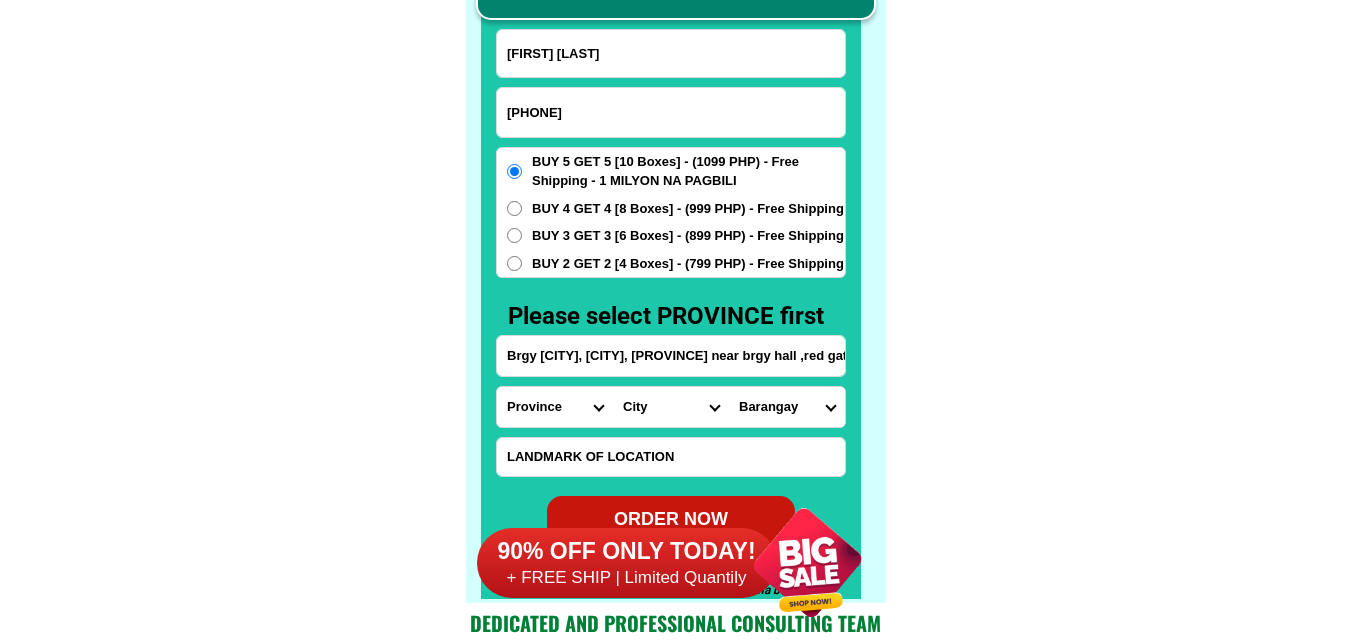 radio on "true" 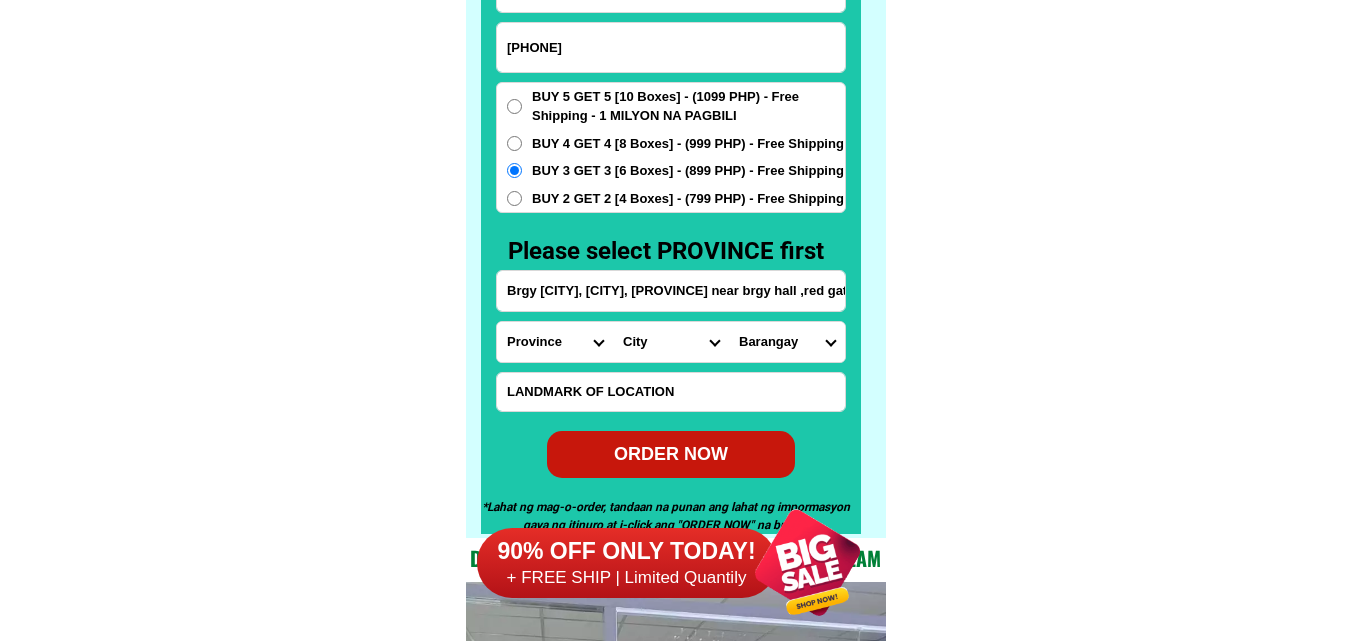 scroll, scrollTop: 15746, scrollLeft: 0, axis: vertical 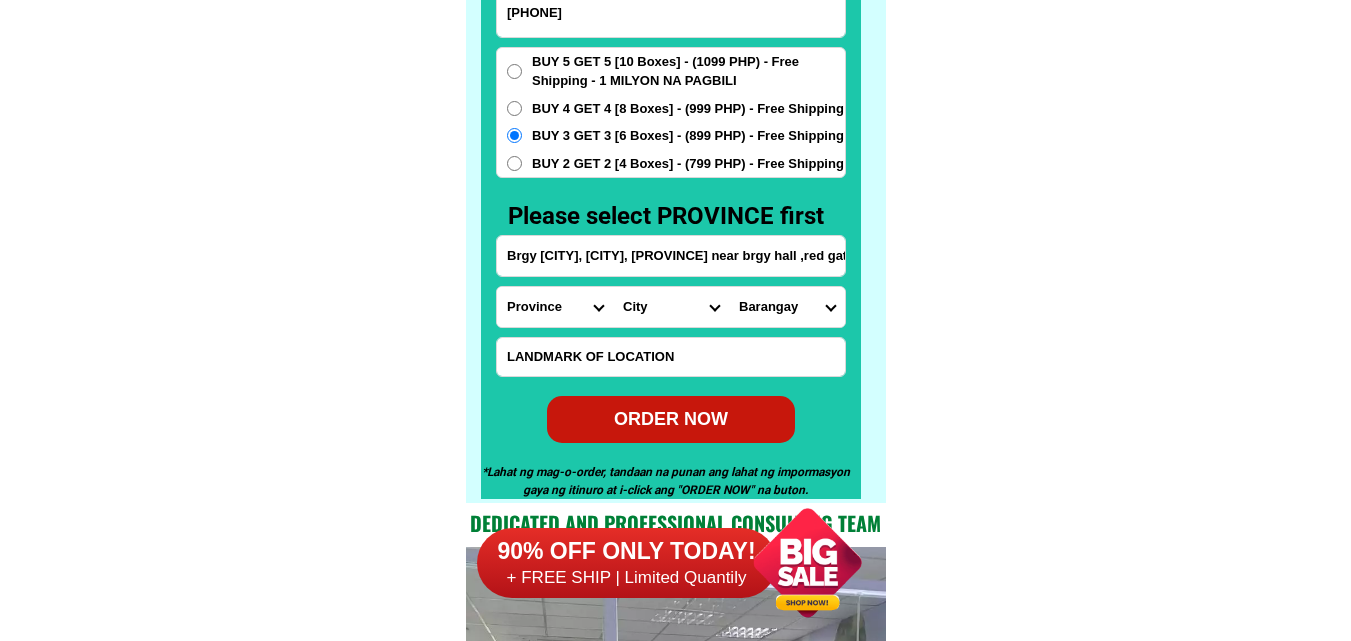 click on "ORDER NOW" at bounding box center [671, 418] 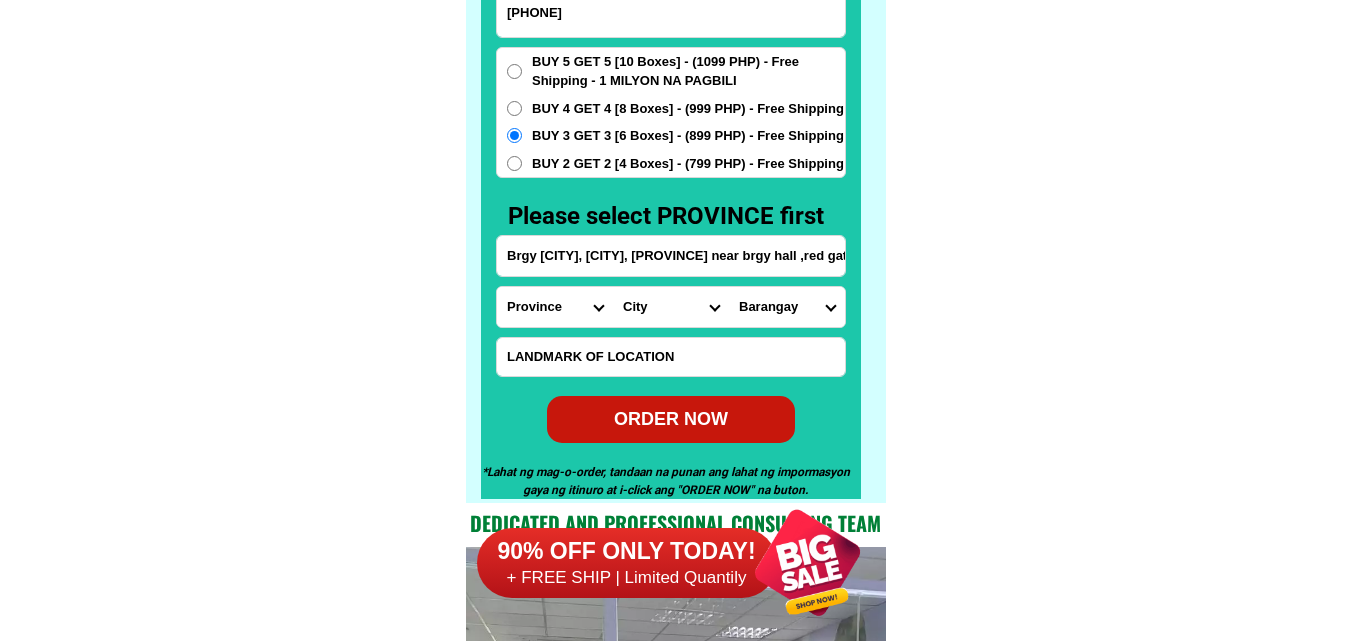 type on "Brgy [CITY], [CITY], [PROVINCE] near brgy hall ,red gate" 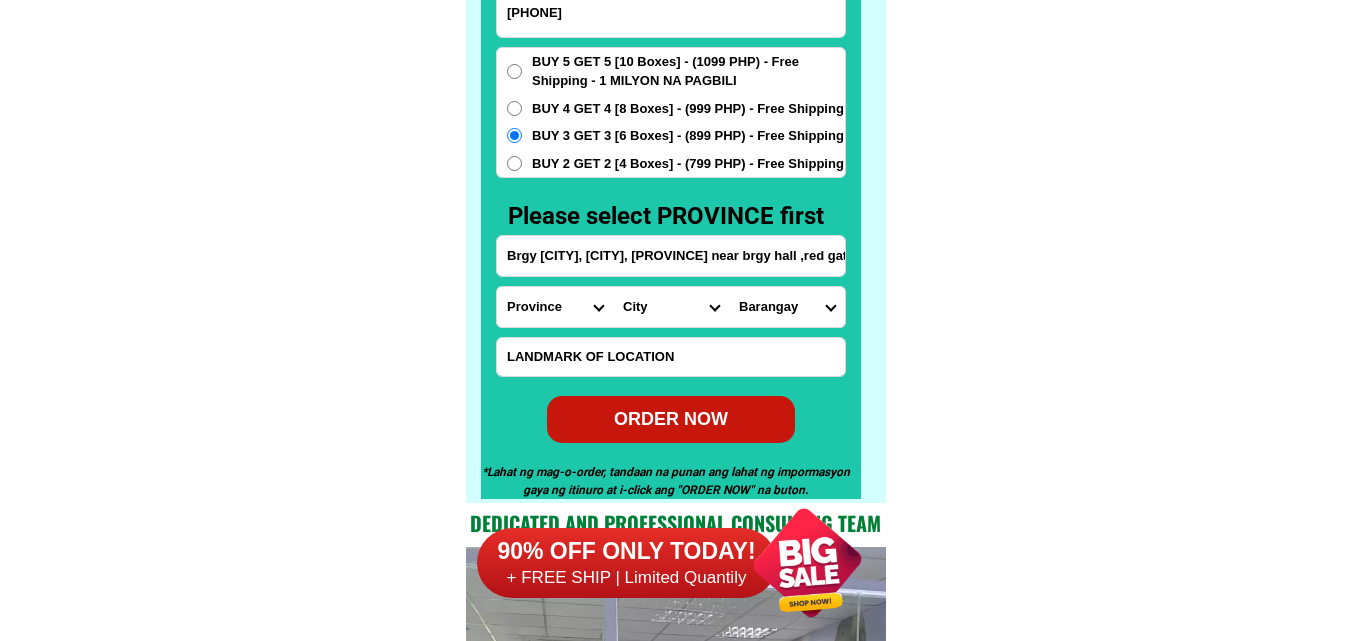 radio on "true" 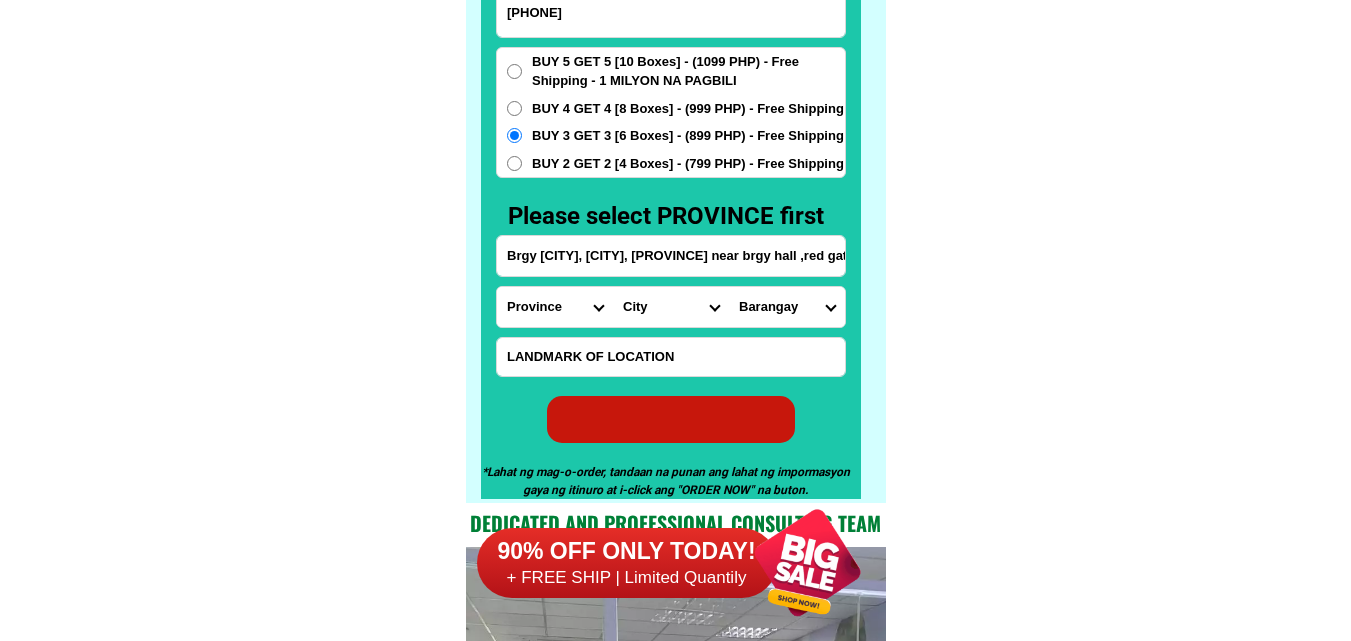 radio on "true" 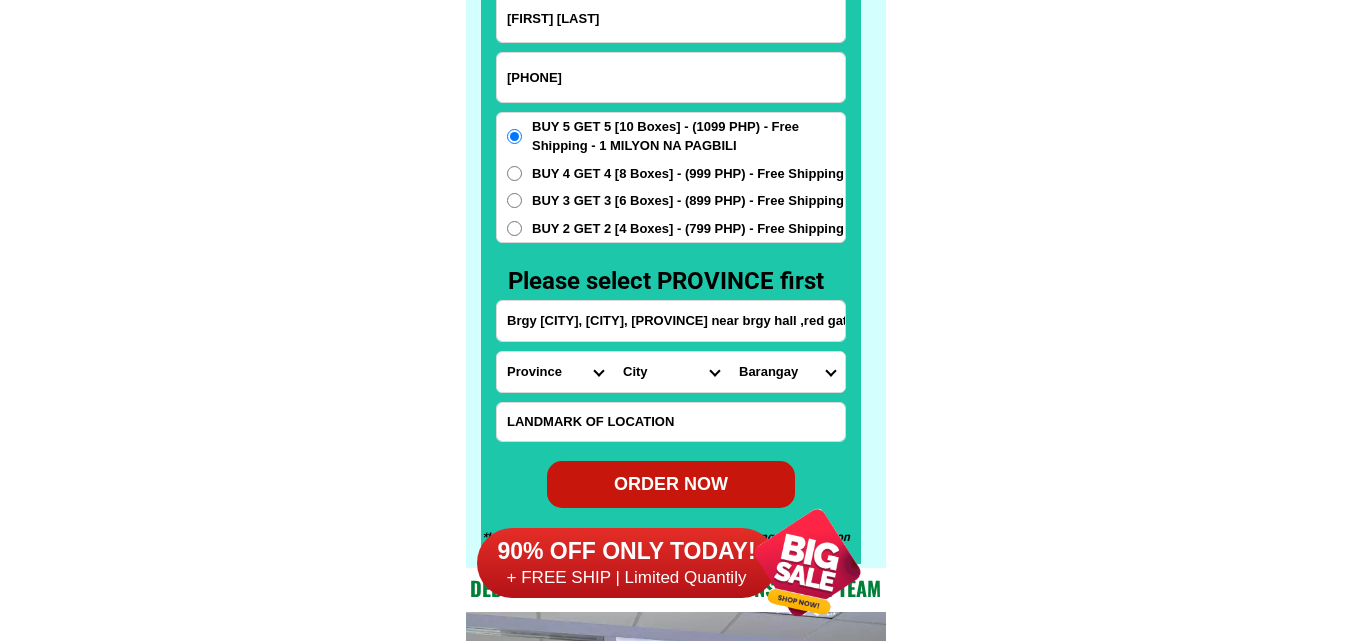 scroll, scrollTop: 15646, scrollLeft: 0, axis: vertical 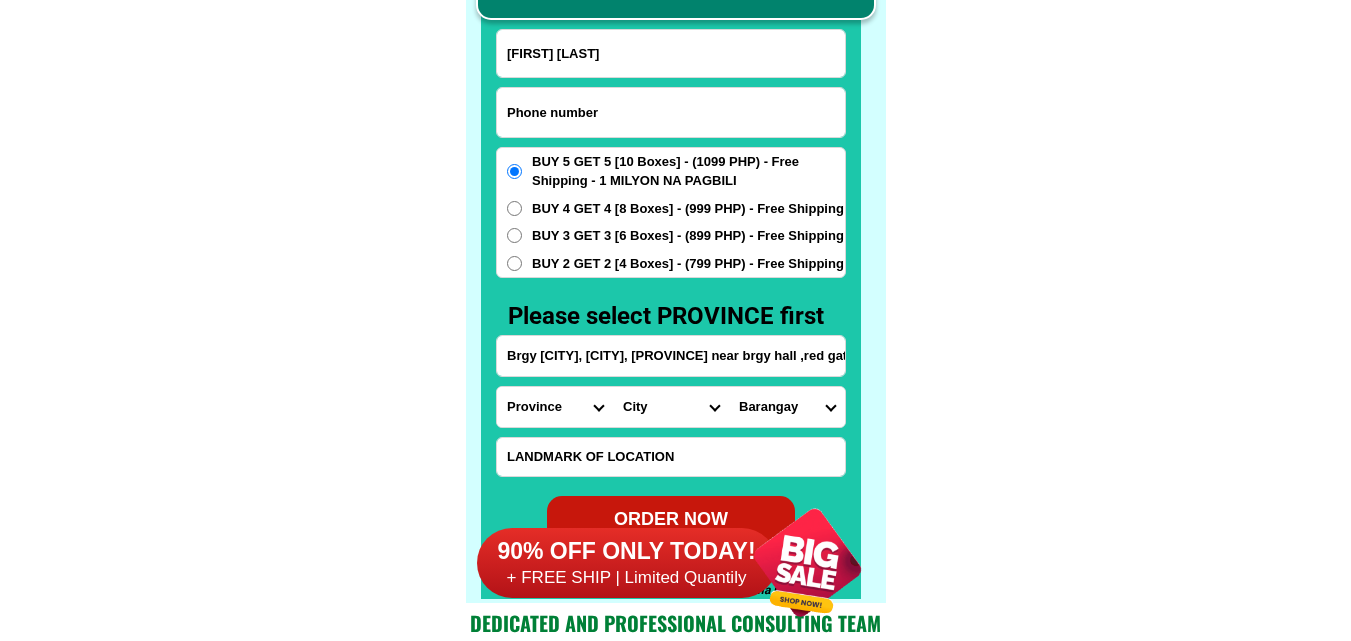 click at bounding box center (671, 112) 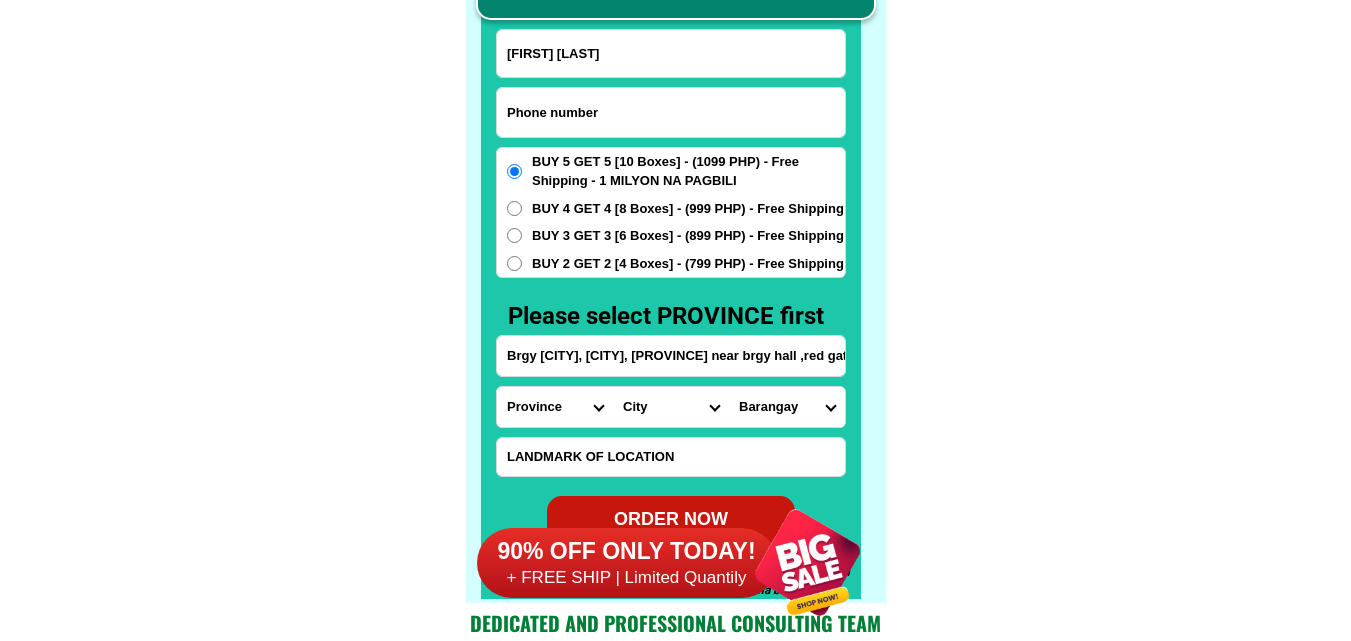 paste on "[PHONE]" 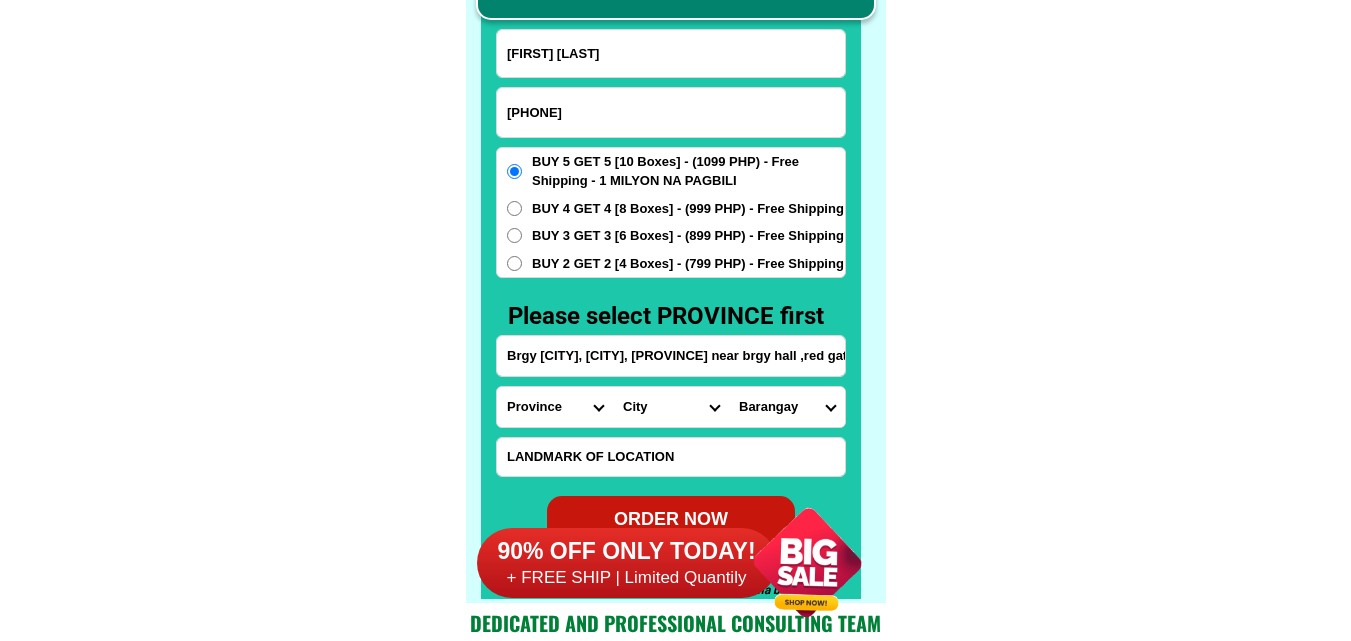 type on "[PHONE]" 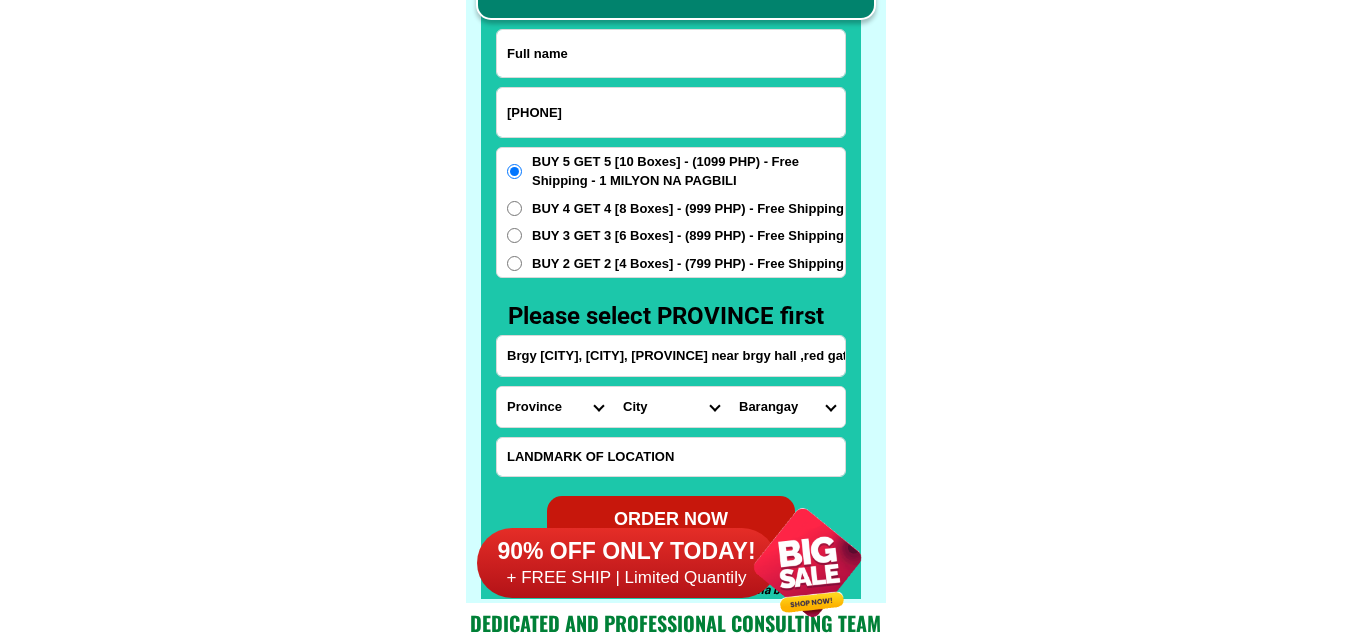 drag, startPoint x: 585, startPoint y: 75, endPoint x: 519, endPoint y: 79, distance: 66.1211 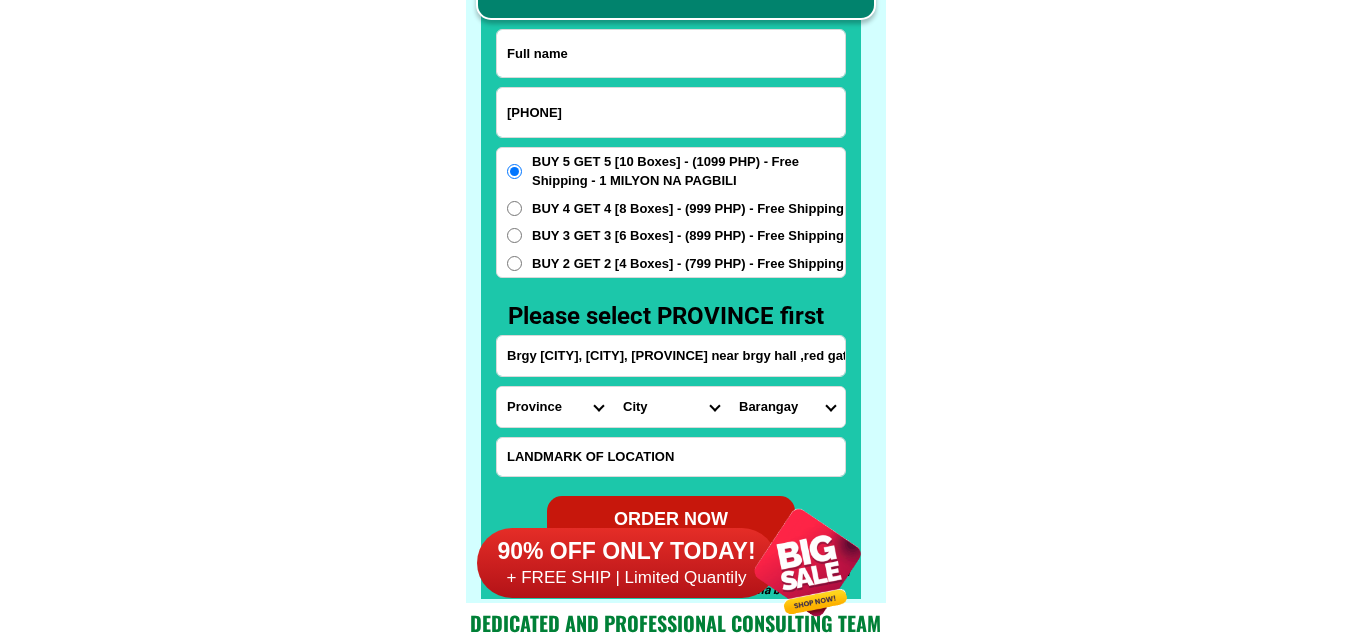 paste on "[FIRST] [LAST]" 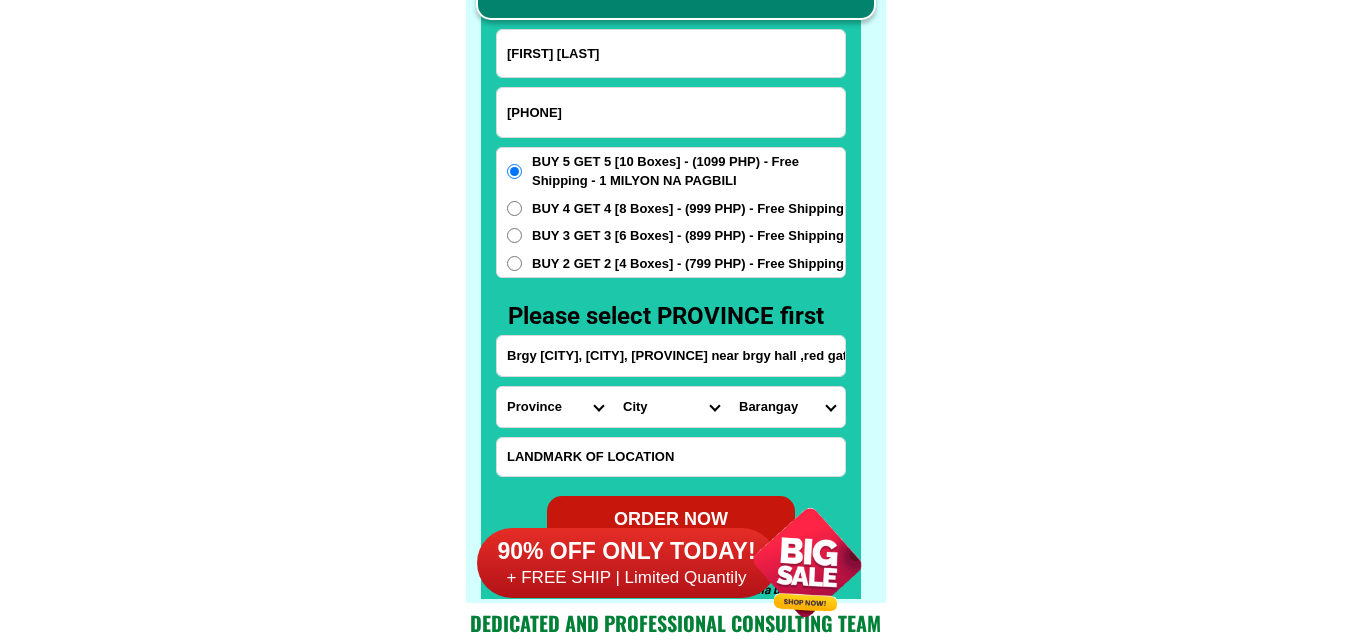type on "[FIRST] [LAST]" 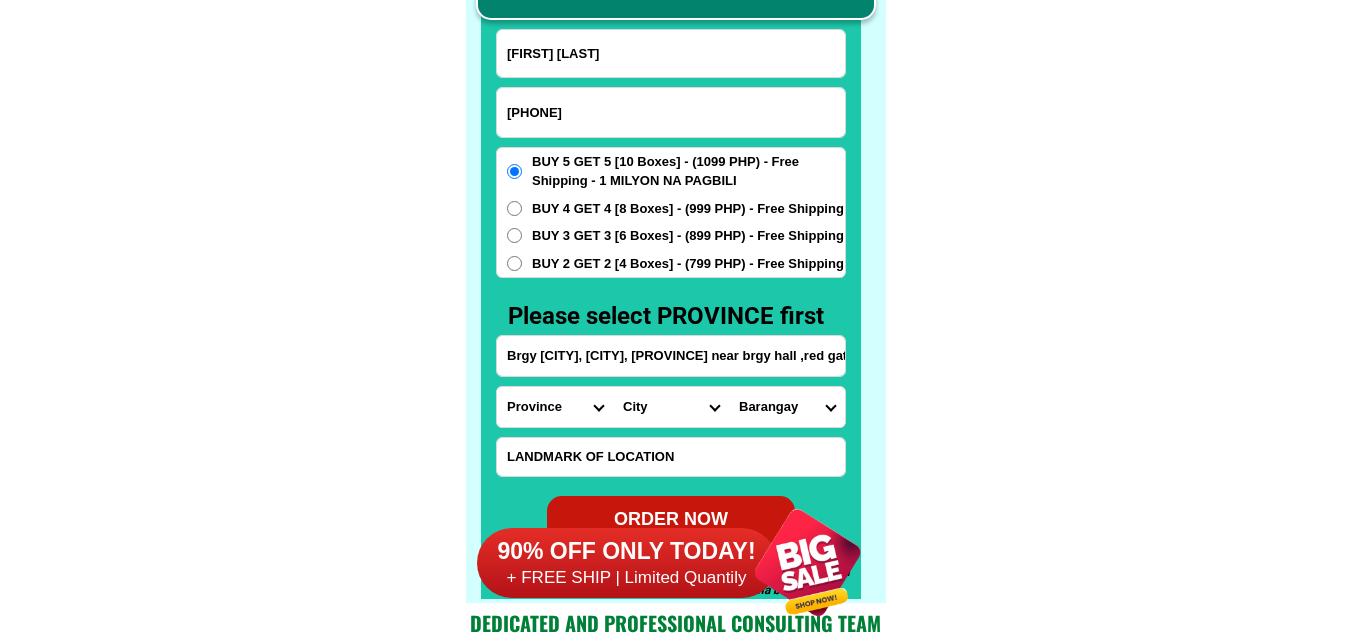 click at bounding box center [671, 356] 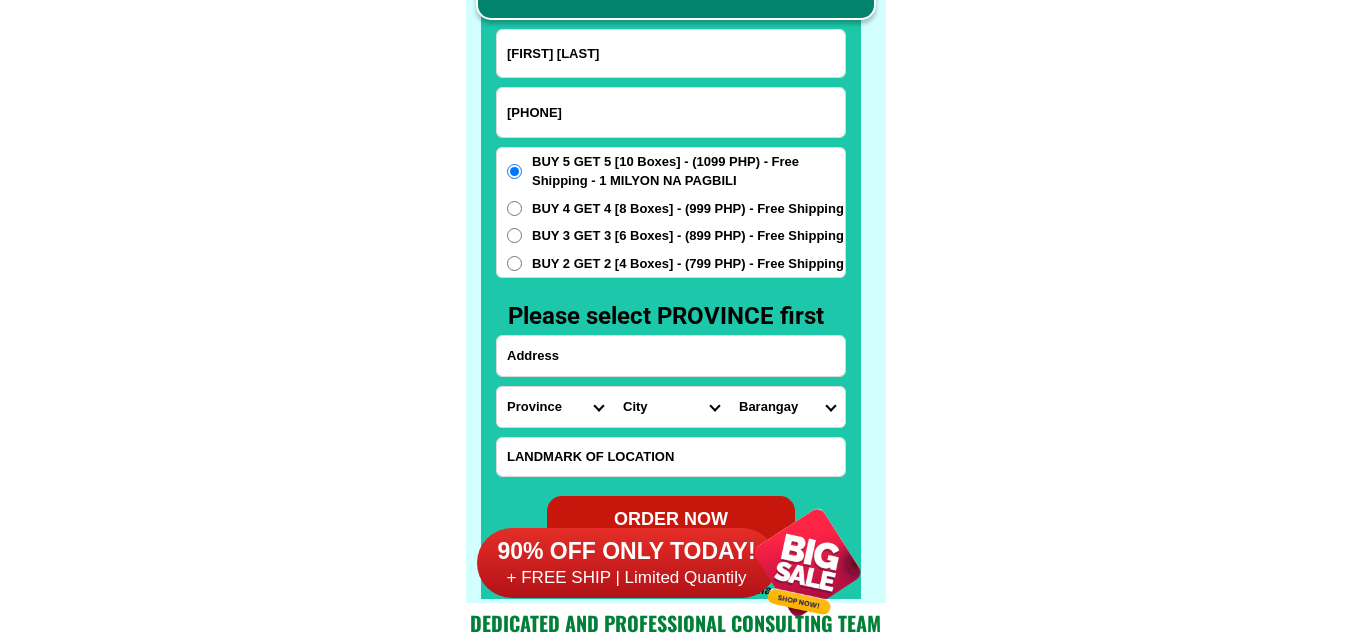 paste on "Brgy [CITY] [CITY] [PROVINCE] municipality RHU" 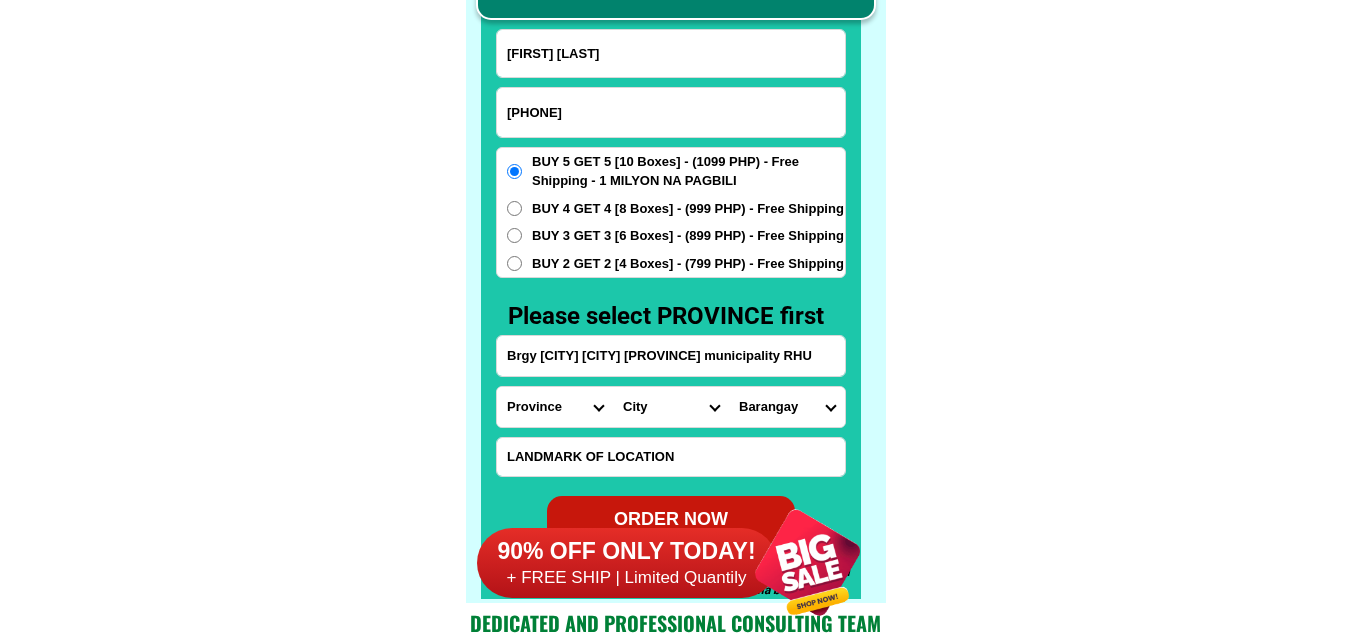 type on "Brgy [CITY] [CITY] [PROVINCE] municipality RHU" 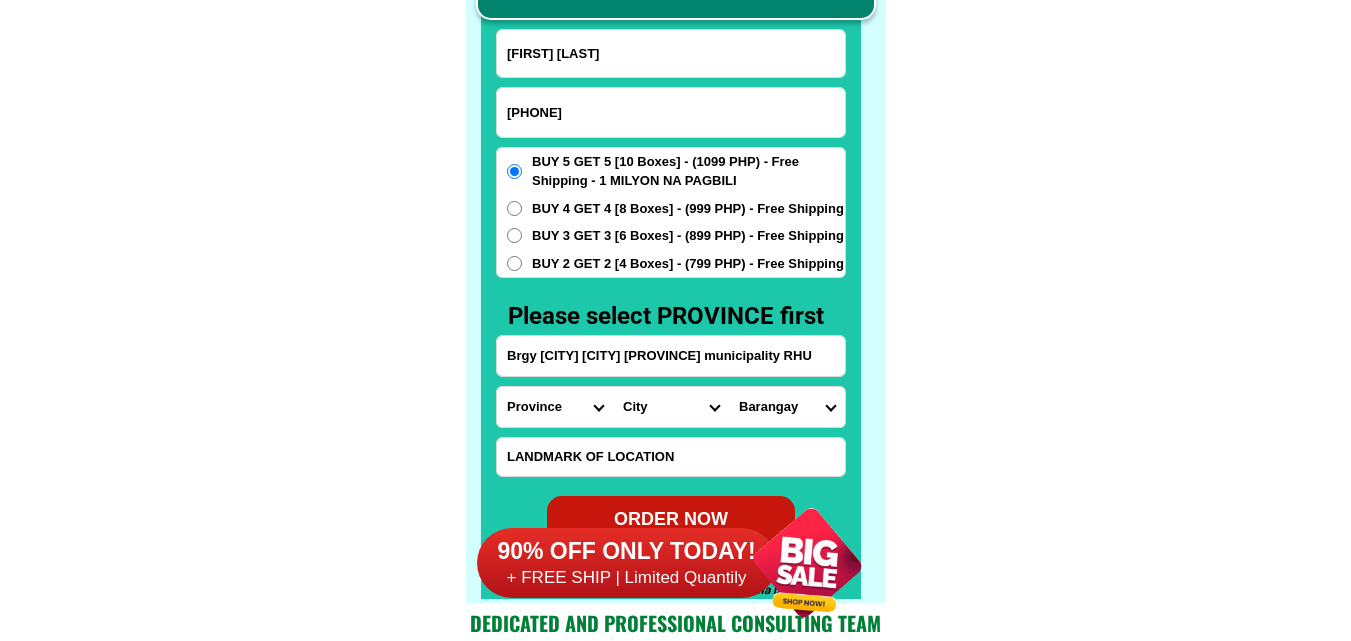 click on "Province Abra Agusan-del-norte Agusan-del-sur Aklan Albay Antique Apayao Aurora Basilan Bataan Batanes Batangas Benguet Biliran Bohol Bukidnon Bulacan Cagayan Camarines-norte Camarines-sur Camiguin Capiz Catanduanes Cavite Cebu Cotabato Davao-de-oro Davao-del-norte Davao-del-sur Davao-occidental Davao-oriental Dinagat-islands Eastern-samar Guimaras Ifugao Ilocos-norte Ilocos-sur Iloilo Isabela Kalinga La-union Laguna Lanao-del-norte Lanao-del-sur Leyte Maguindanao Marinduque Masbate Metro-manila Misamis-occidental Misamis-oriental Mountain-province Negros-occidental Negros-oriental Northern-samar Nueva-ecija Nueva-vizcaya Occidental-mindoro Oriental-mindoro Palawan Pampanga Pangasinan Quezon Quirino Rizal Romblon Sarangani Siquijor Sorsogon South-cotabato Southern-leyte Sultan-kudarat Sulu Surigao-del-norte Surigao-del-sur Tarlac Tawi-tawi Western-samar Zambales Zamboanga-del-norte Zamboanga-del-sur Zamboanga-sibugay" at bounding box center [555, 407] 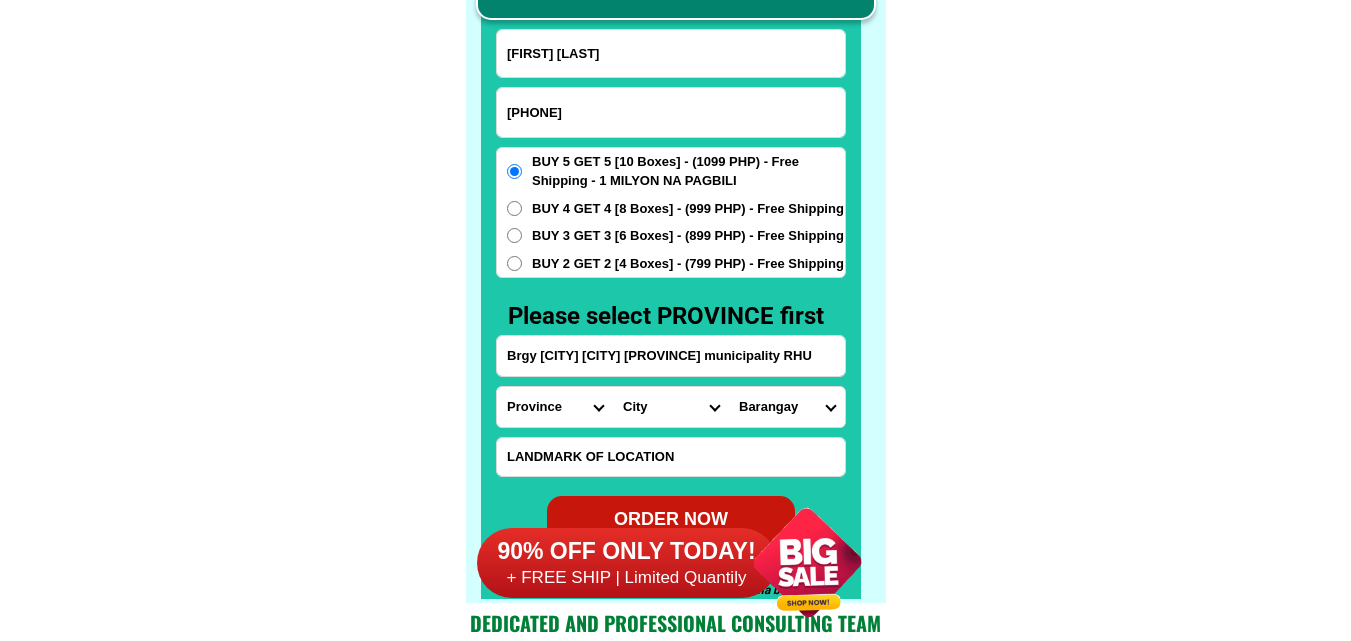 select on "[PHONE]" 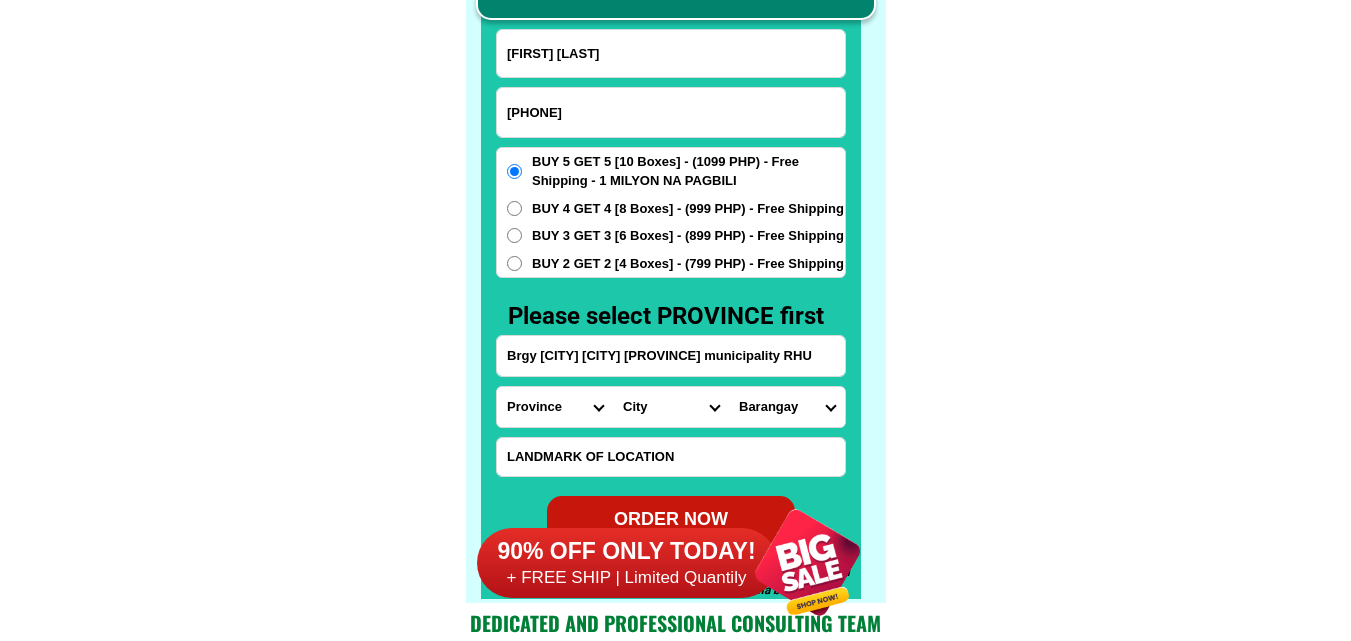 click on "Province Abra Agusan-del-norte Agusan-del-sur Aklan Albay Antique Apayao Aurora Basilan Bataan Batanes Batangas Benguet Biliran Bohol Bukidnon Bulacan Cagayan Camarines-norte Camarines-sur Camiguin Capiz Catanduanes Cavite Cebu Cotabato Davao-de-oro Davao-del-norte Davao-del-sur Davao-occidental Davao-oriental Dinagat-islands Eastern-samar Guimaras Ifugao Ilocos-norte Ilocos-sur Iloilo Isabela Kalinga La-union Laguna Lanao-del-norte Lanao-del-sur Leyte Maguindanao Marinduque Masbate Metro-manila Misamis-occidental Misamis-oriental Mountain-province Negros-occidental Negros-oriental Northern-samar Nueva-ecija Nueva-vizcaya Occidental-mindoro Oriental-mindoro Palawan Pampanga Pangasinan Quezon Quirino Rizal Romblon Sarangani Siquijor Sorsogon South-cotabato Southern-leyte Sultan-kudarat Sulu Surigao-del-norte Surigao-del-sur Tarlac Tawi-tawi Western-samar Zambales Zamboanga-del-norte Zamboanga-del-sur Zamboanga-sibugay" at bounding box center [555, 407] 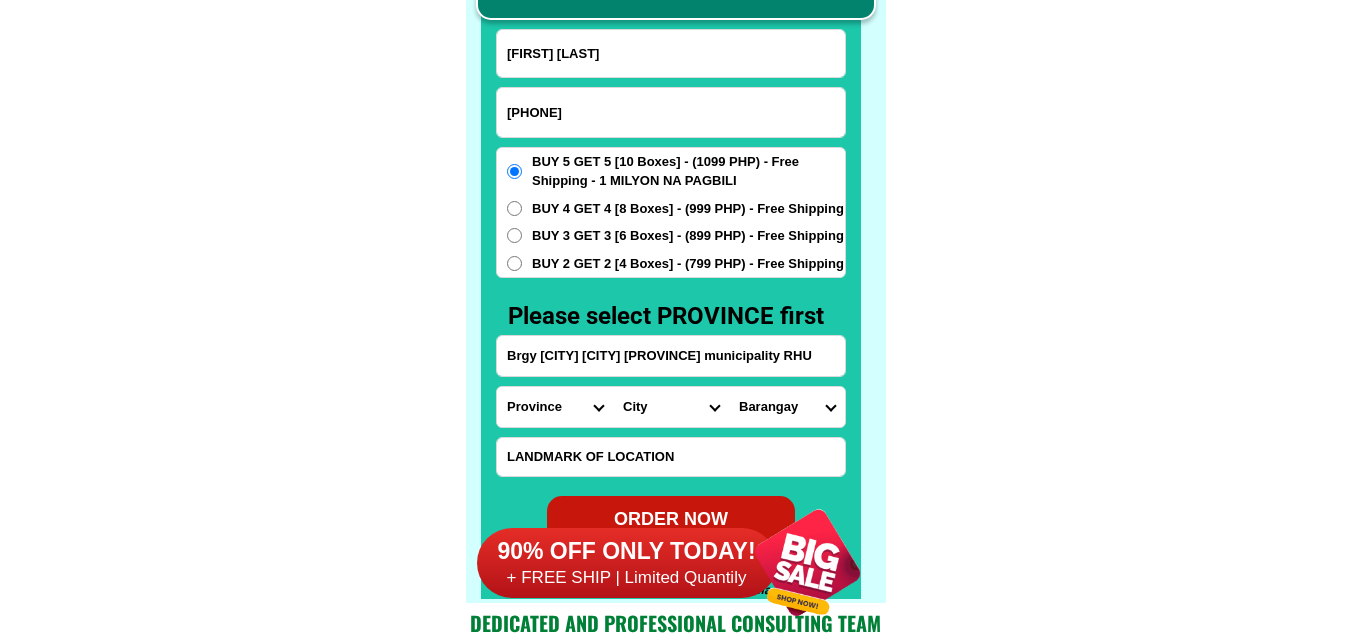 click on "City [CITY] [CITY] [CITY] [CITY] [CITY] [CITY] [CITY] [CITY] [CITY] [CITY] [CITY] [CITY] [CITY] [CITY] [CITY] [CITY] [CITY] [CITY] [CITY] [CITY] [CITY] [CITY] [CITY] [CITY] [CITY] [CITY] [CITY] [CITY] [CITY] [CITY] [CITY] [CITY] [CITY] [CITY] [CITY] [CITY] [CITY] [CITY] [CITY] [CITY] [CITY] [CITY] [CITY] [CITY]" at bounding box center [671, 407] 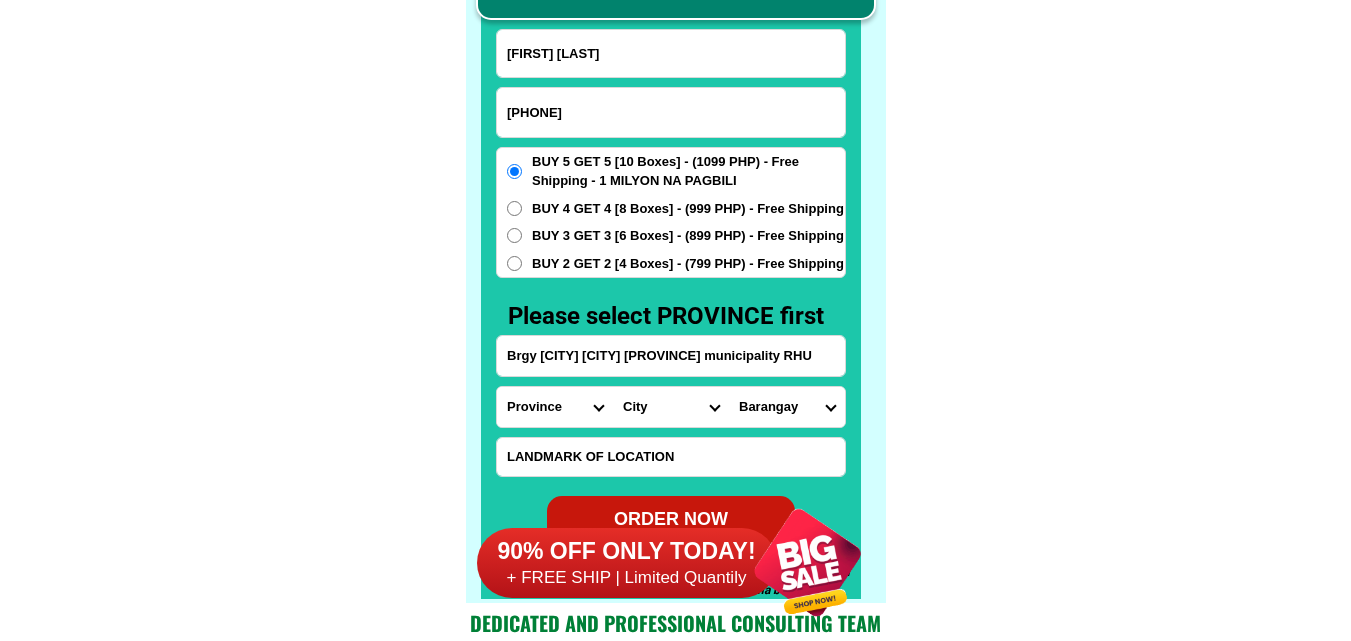 select on "[PHONE]" 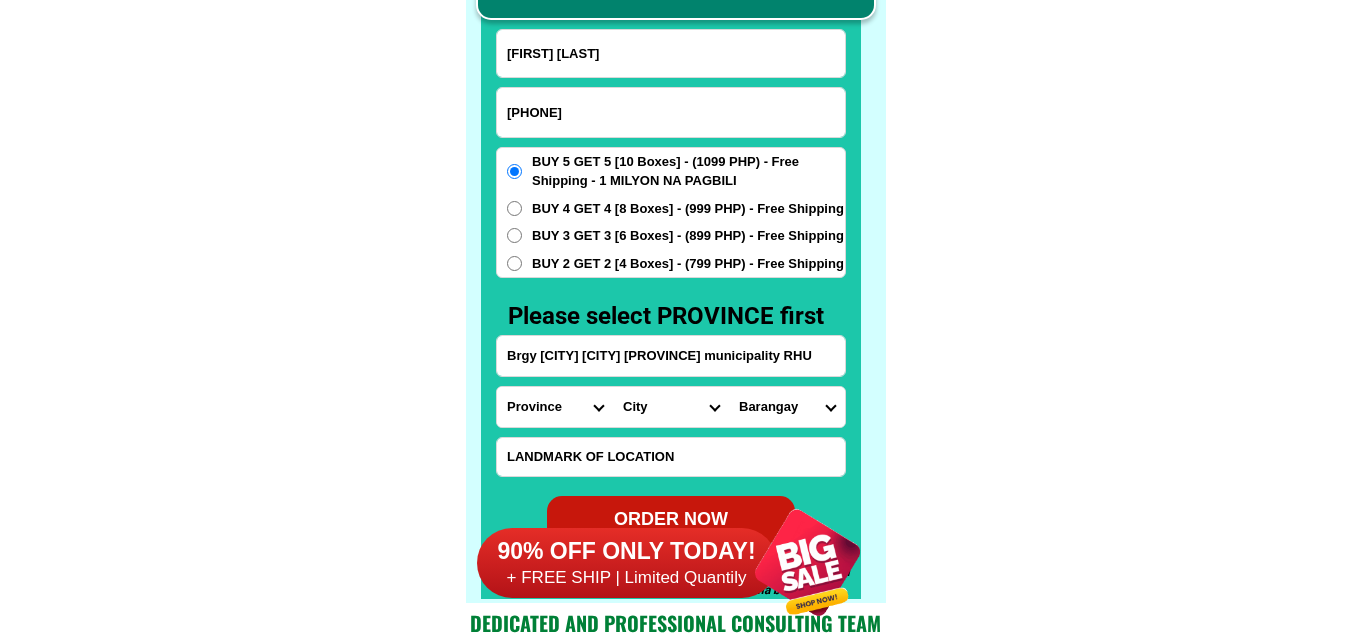 click on "City [CITY] [CITY] [CITY] [CITY] [CITY] [CITY] [CITY] [CITY] [CITY] [CITY] [CITY] [CITY] [CITY] [CITY] [CITY] [CITY] [CITY] [CITY] [CITY] [CITY] [CITY] [CITY] [CITY] [CITY] [CITY] [CITY] [CITY] [CITY] [CITY] [CITY] [CITY] [CITY] [CITY] [CITY] [CITY] [CITY] [CITY] [CITY] [CITY] [CITY] [CITY] [CITY] [CITY] [CITY]" at bounding box center [671, 407] 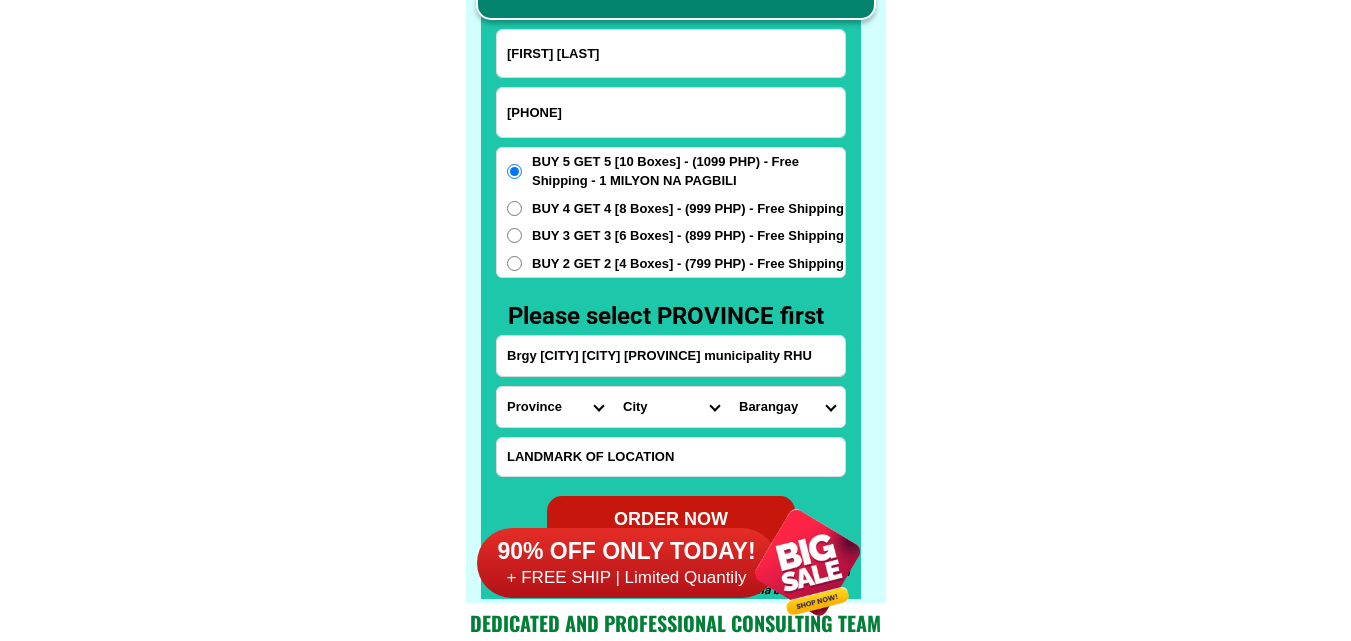 click on "Brgy [CITY] [CITY] [CITY] [CITY] [CITY] [CITY] [CITY] [CITY] [CITY] [CITY] [CITY] [CITY] [CITY] [CITY] [CITY] [CITY] [CITY] [CITY] [CITY] [CITY] [CITY]" at bounding box center (787, 407) 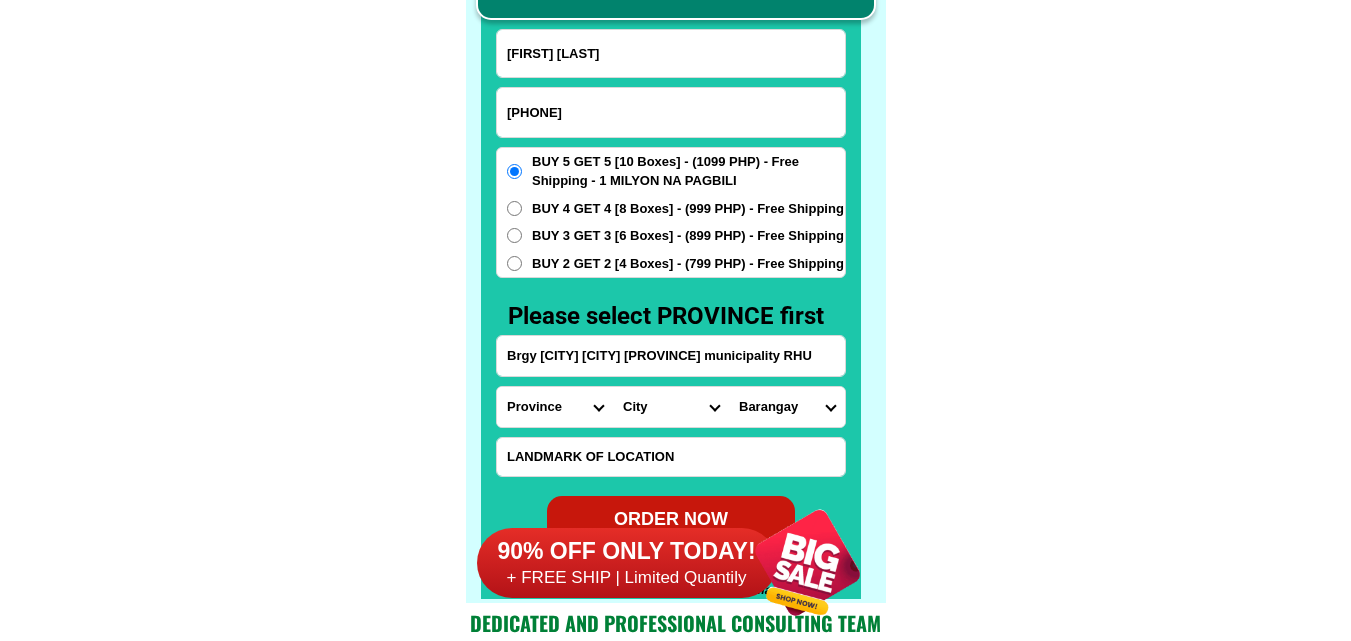 select on "[PHONE]" 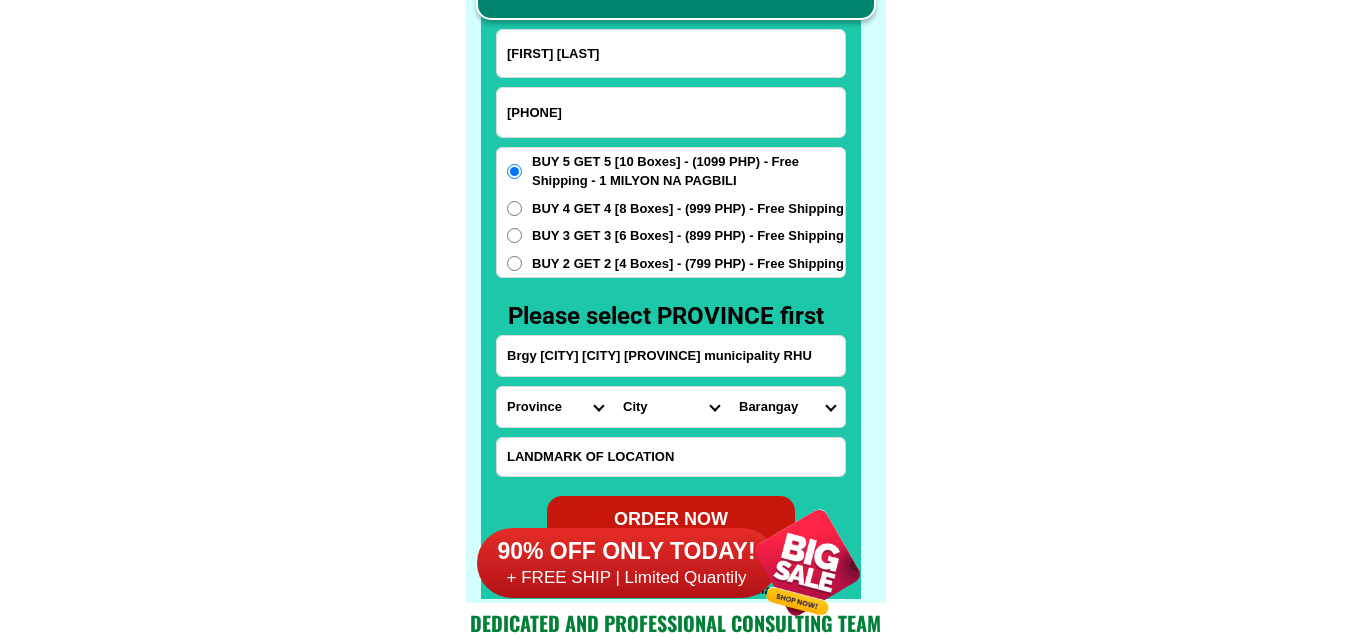 drag, startPoint x: 782, startPoint y: 387, endPoint x: 775, endPoint y: 371, distance: 17.464249 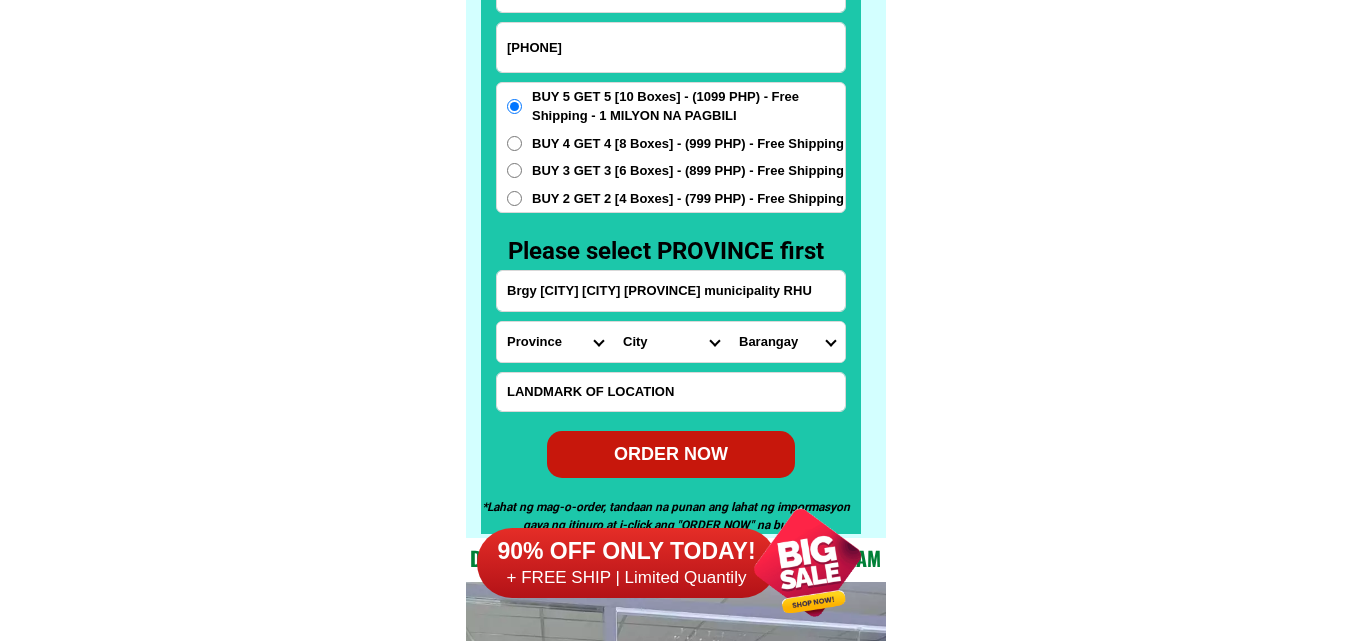 scroll, scrollTop: 15746, scrollLeft: 0, axis: vertical 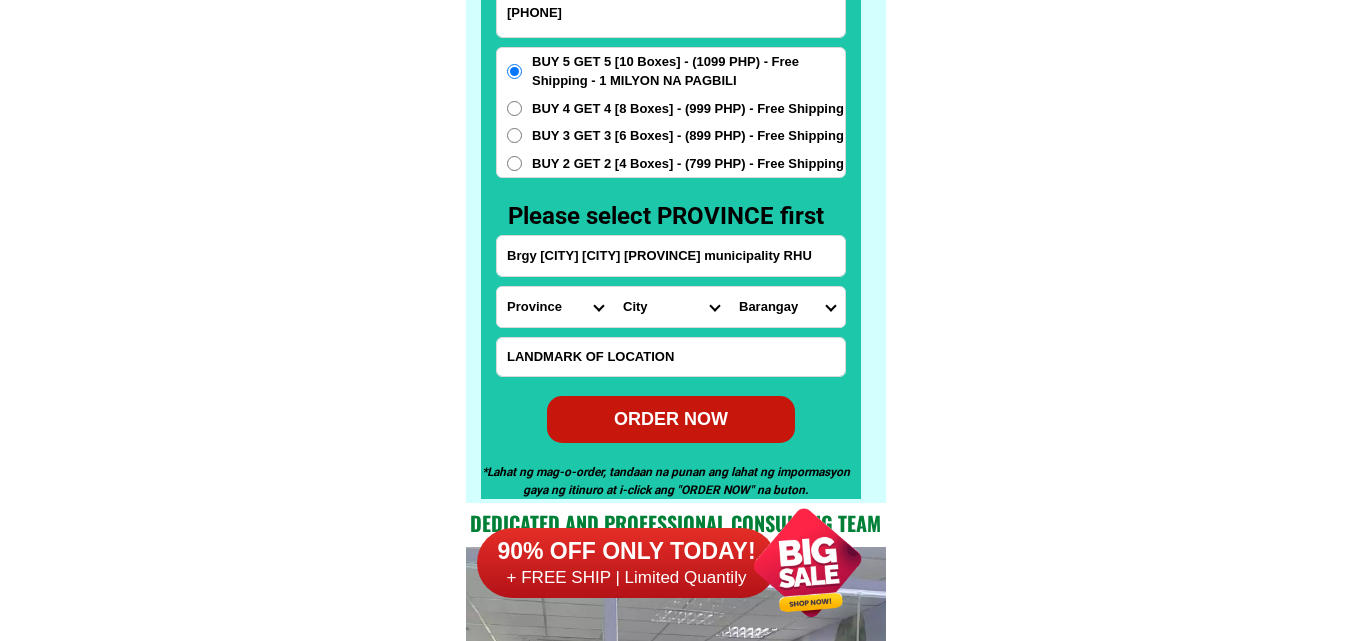 click on "ORDER NOW" at bounding box center [671, 419] 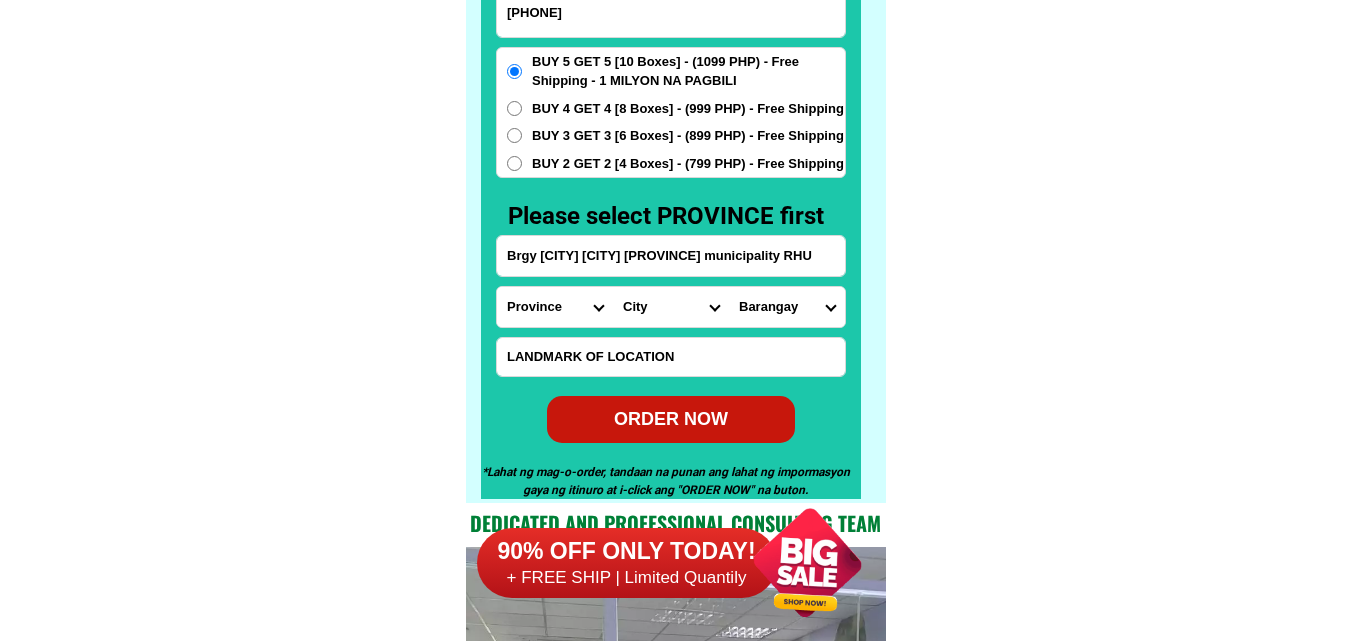 type on "Brgy [CITY] [CITY] [PROVINCE] municipality RHU" 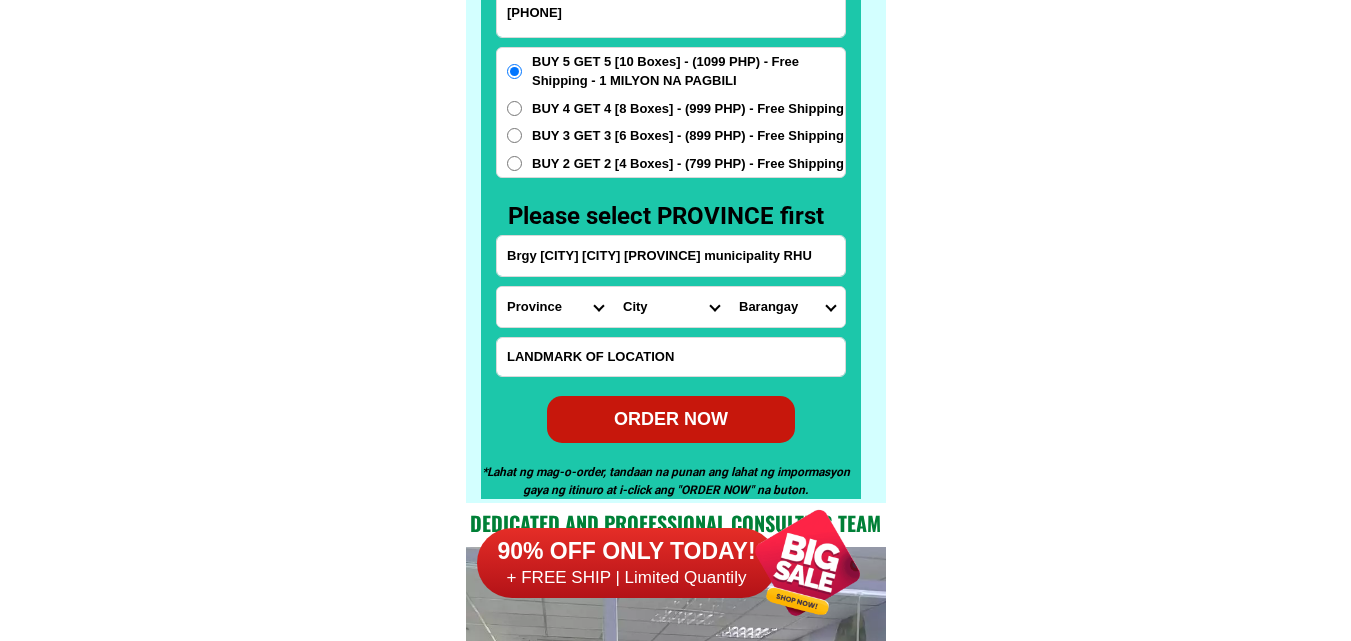 radio on "true" 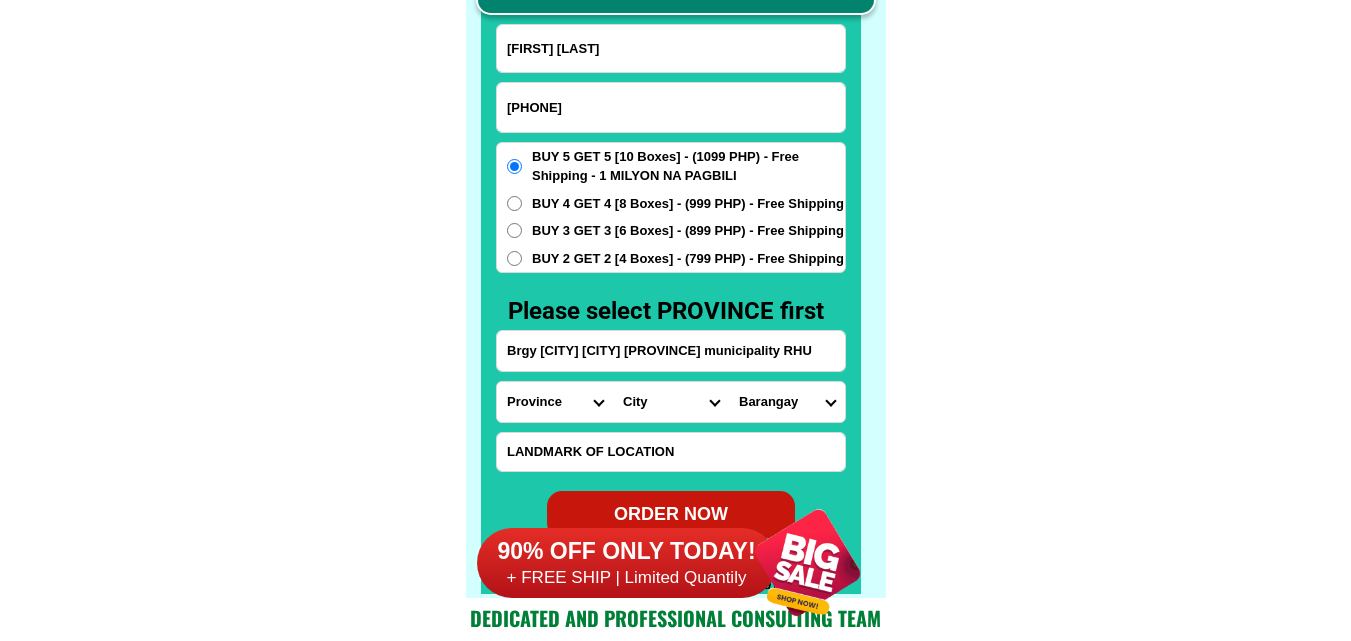 scroll, scrollTop: 15646, scrollLeft: 0, axis: vertical 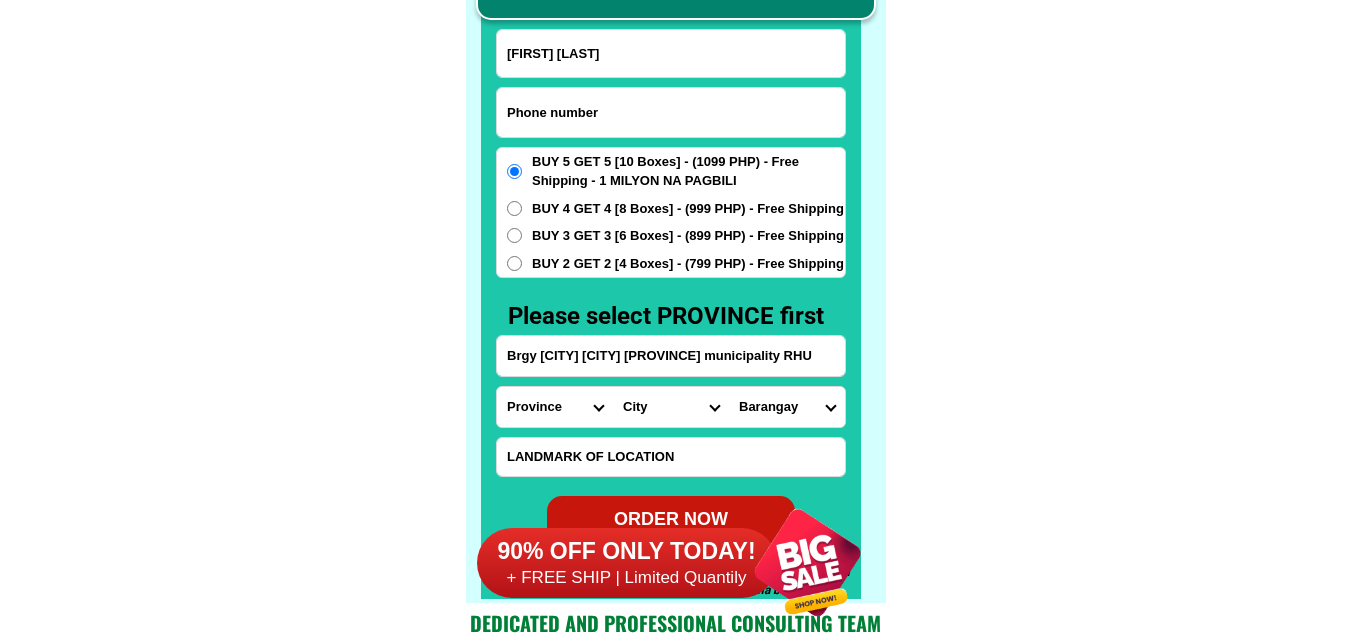 click at bounding box center [671, 112] 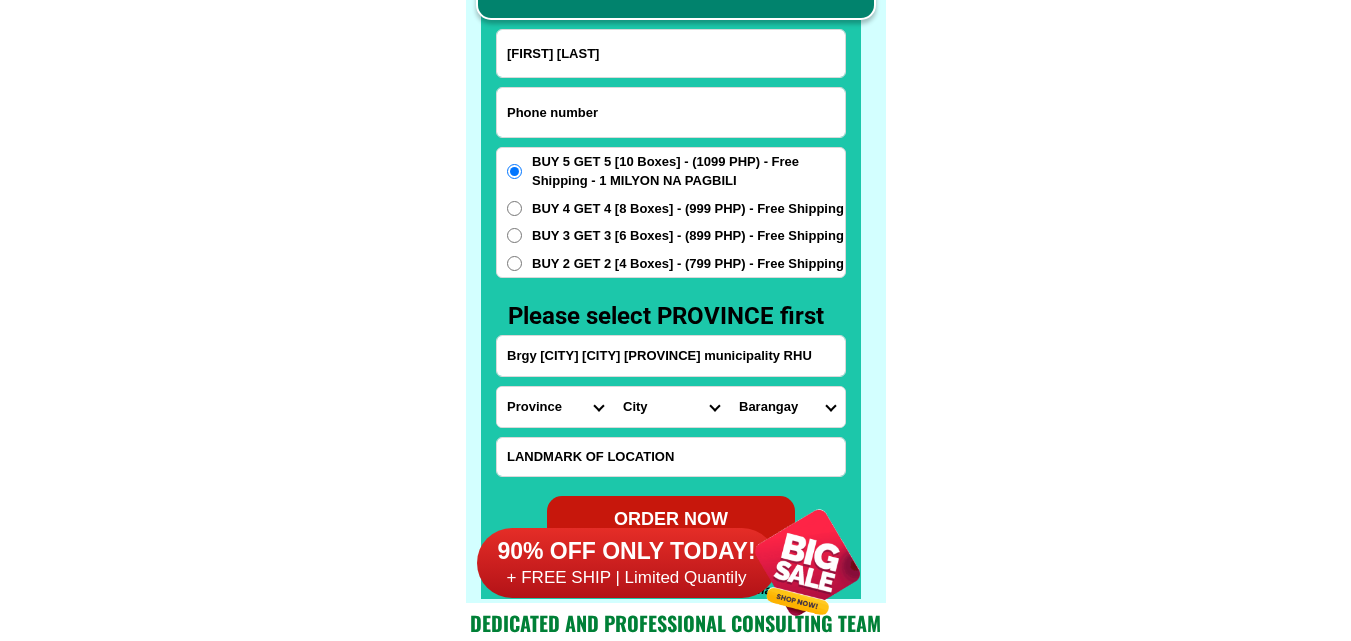 paste on "[PHONE]" 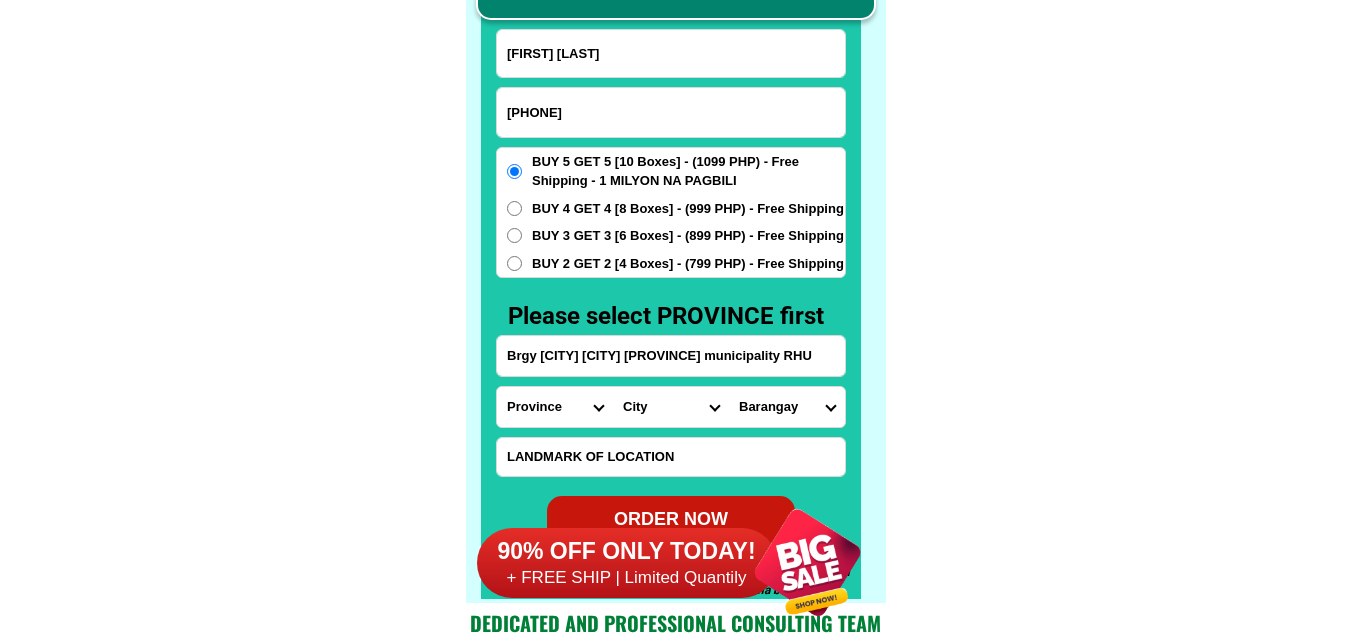 type on "[PHONE]" 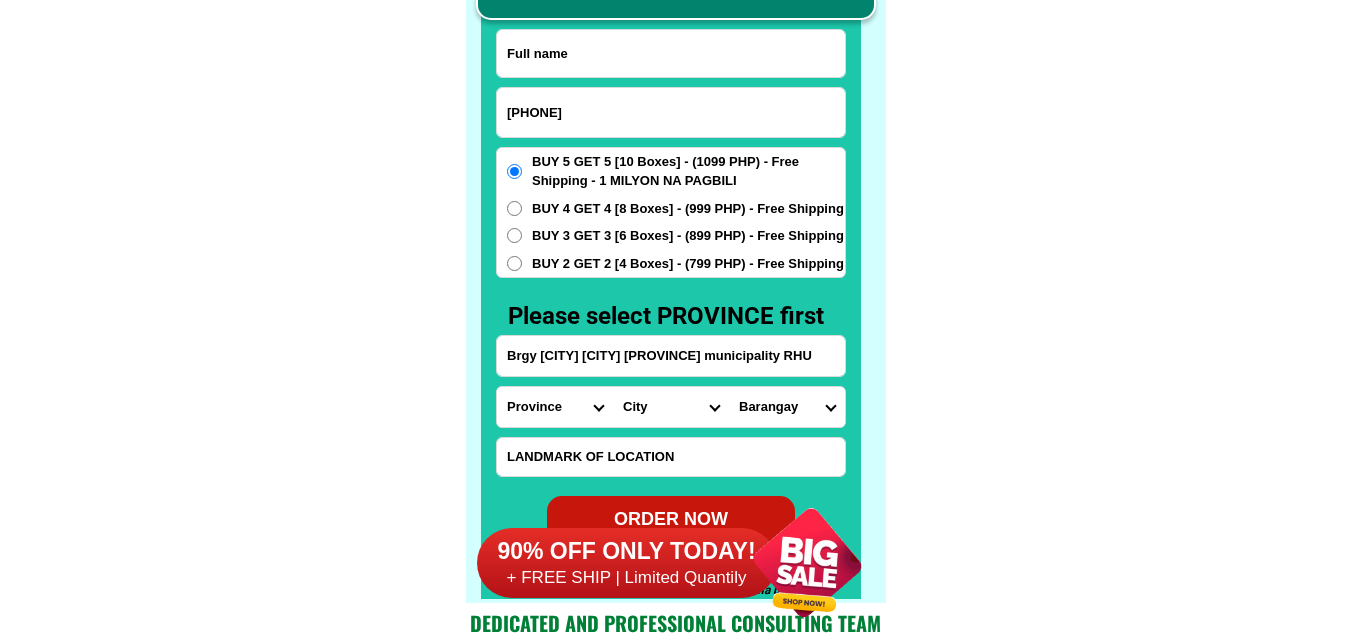 click at bounding box center [671, 53] 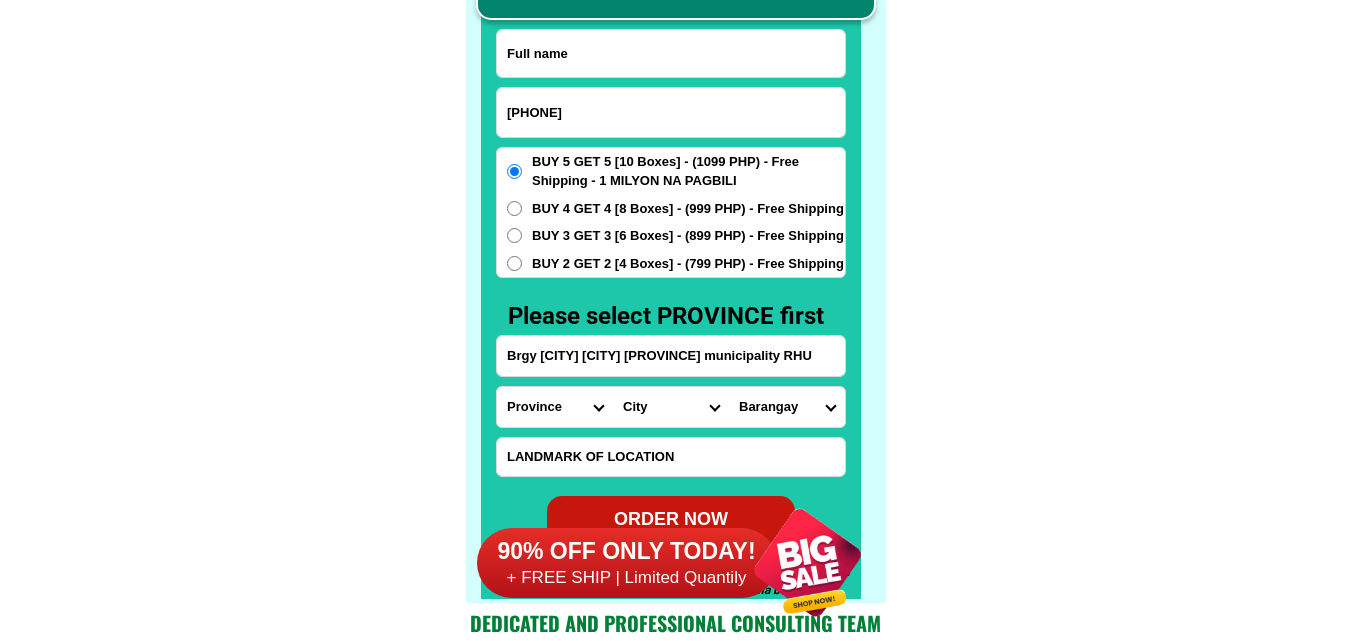 paste on "[FIRST] [LAST]" 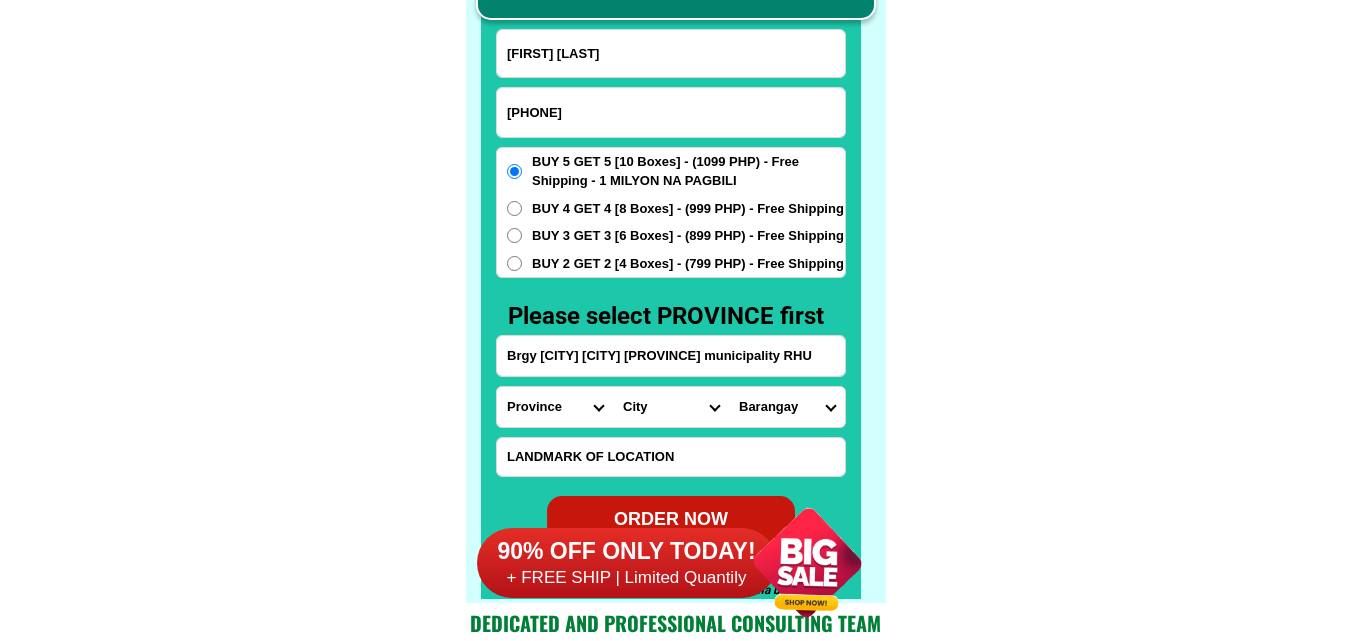 type on "[FIRST] [LAST]" 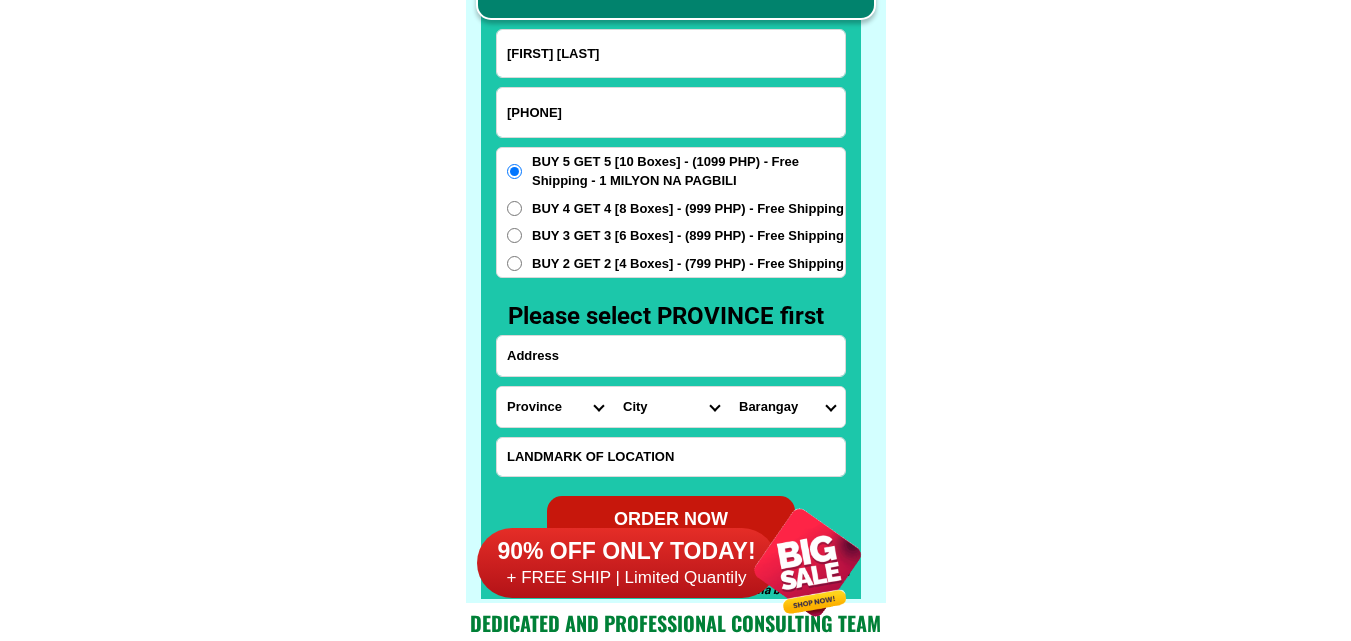 paste on "Zone 5, lower lanise, mis. Or. Buy 5 get 5" 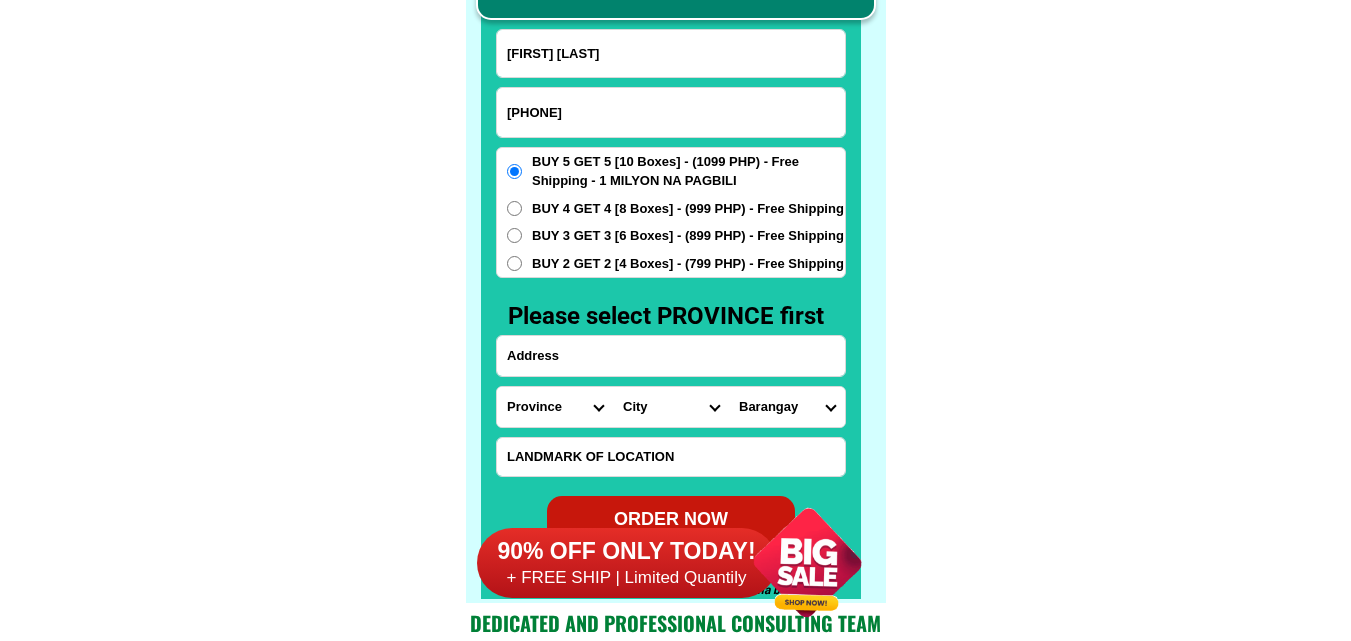 click at bounding box center [671, 356] 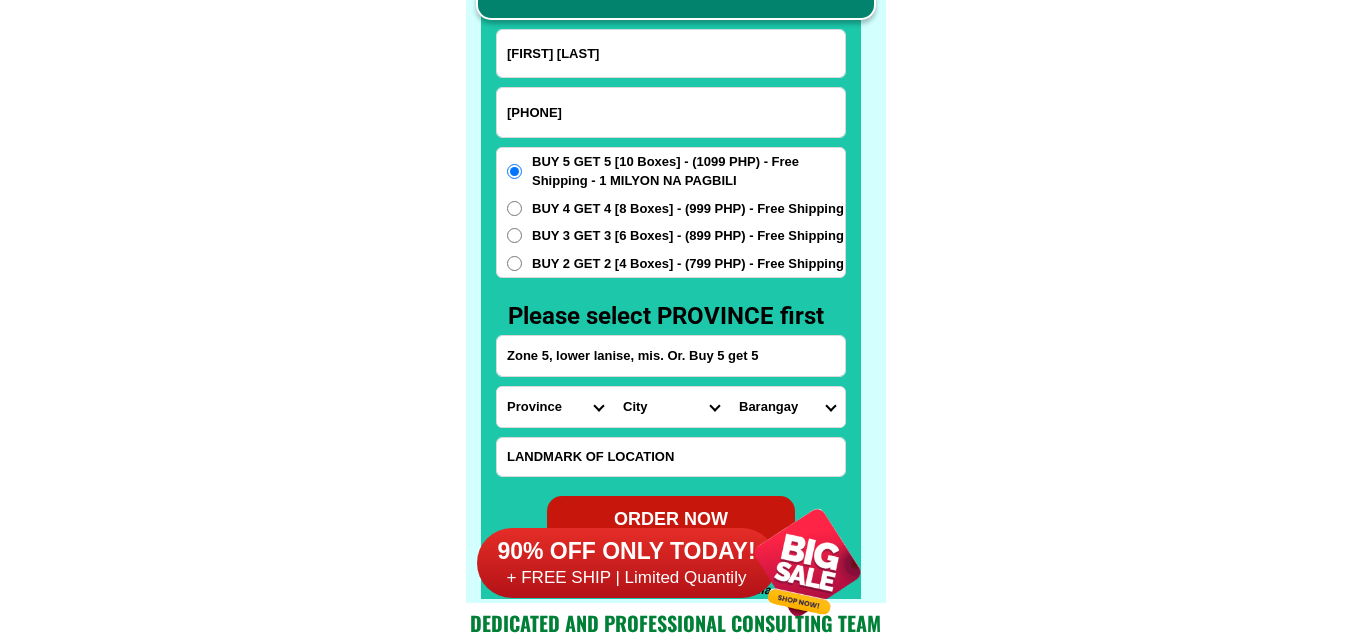 type on "Zone 5, lower lanise, mis. Or. Buy 5 get 5" 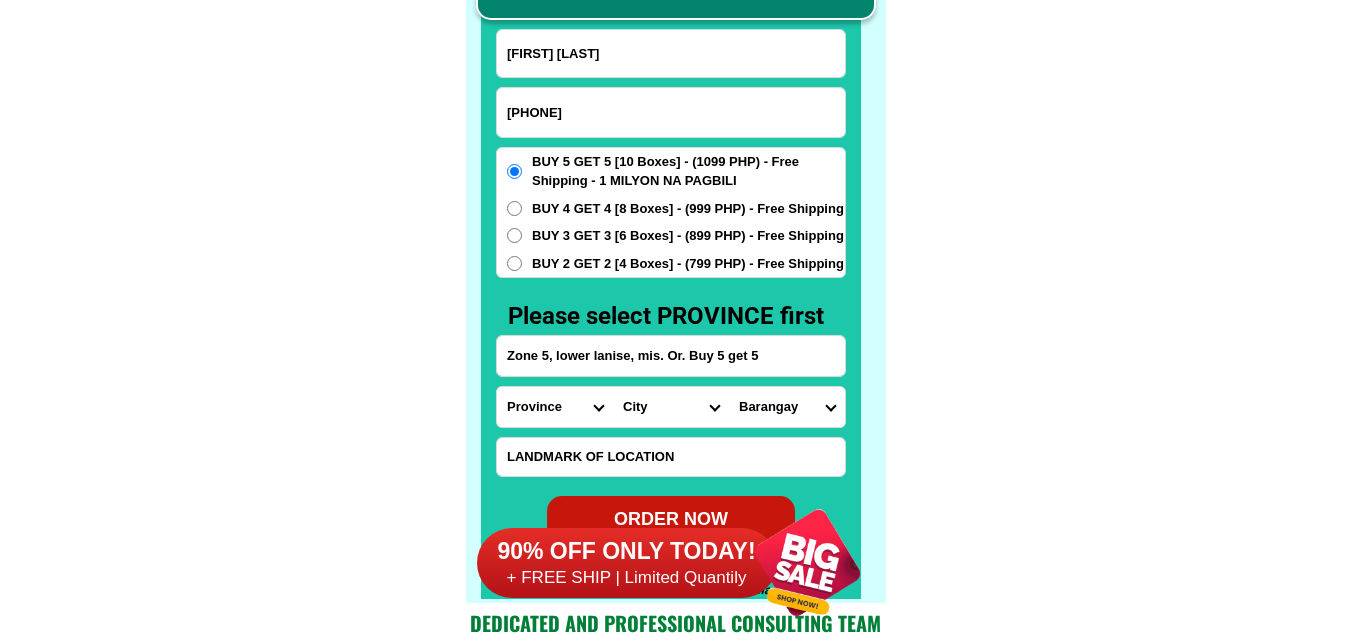click on "Province Abra Agusan-del-norte Agusan-del-sur Aklan Albay Antique Apayao Aurora Basilan Bataan Batanes Batangas Benguet Biliran Bohol Bukidnon Bulacan Cagayan Camarines-norte Camarines-sur Camiguin Capiz Catanduanes Cavite Cebu Cotabato Davao-de-oro Davao-del-norte Davao-del-sur Davao-occidental Davao-oriental Dinagat-islands Eastern-samar Guimaras Ifugao Ilocos-norte Ilocos-sur Iloilo Isabela Kalinga La-union Laguna Lanao-del-norte Lanao-del-sur Leyte Maguindanao Marinduque Masbate Metro-manila Misamis-occidental Misamis-oriental Mountain-province Negros-occidental Negros-oriental Northern-samar Nueva-ecija Nueva-vizcaya Occidental-mindoro Oriental-mindoro Palawan Pampanga Pangasinan Quezon Quirino Rizal Romblon Sarangani Siquijor Sorsogon South-cotabato Southern-leyte Sultan-kudarat Sulu Surigao-del-norte Surigao-del-sur Tarlac Tawi-tawi Western-samar Zambales Zamboanga-del-norte Zamboanga-del-sur Zamboanga-sibugay" at bounding box center [555, 407] 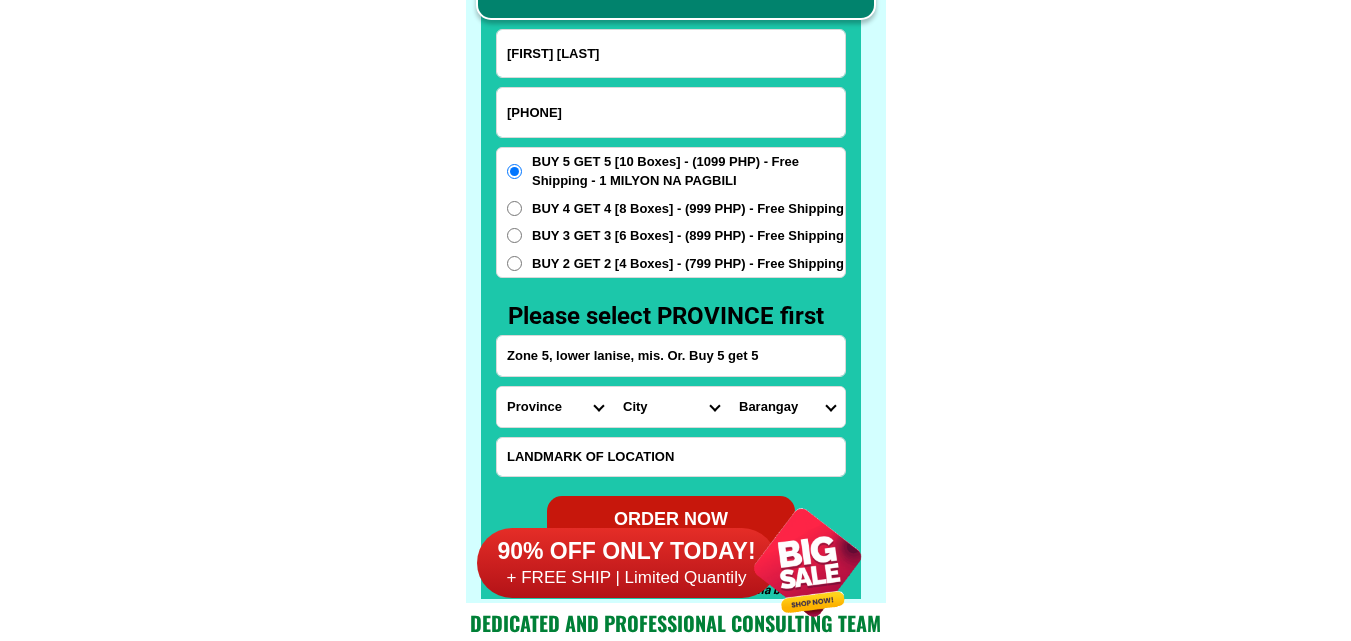 select on "63_386" 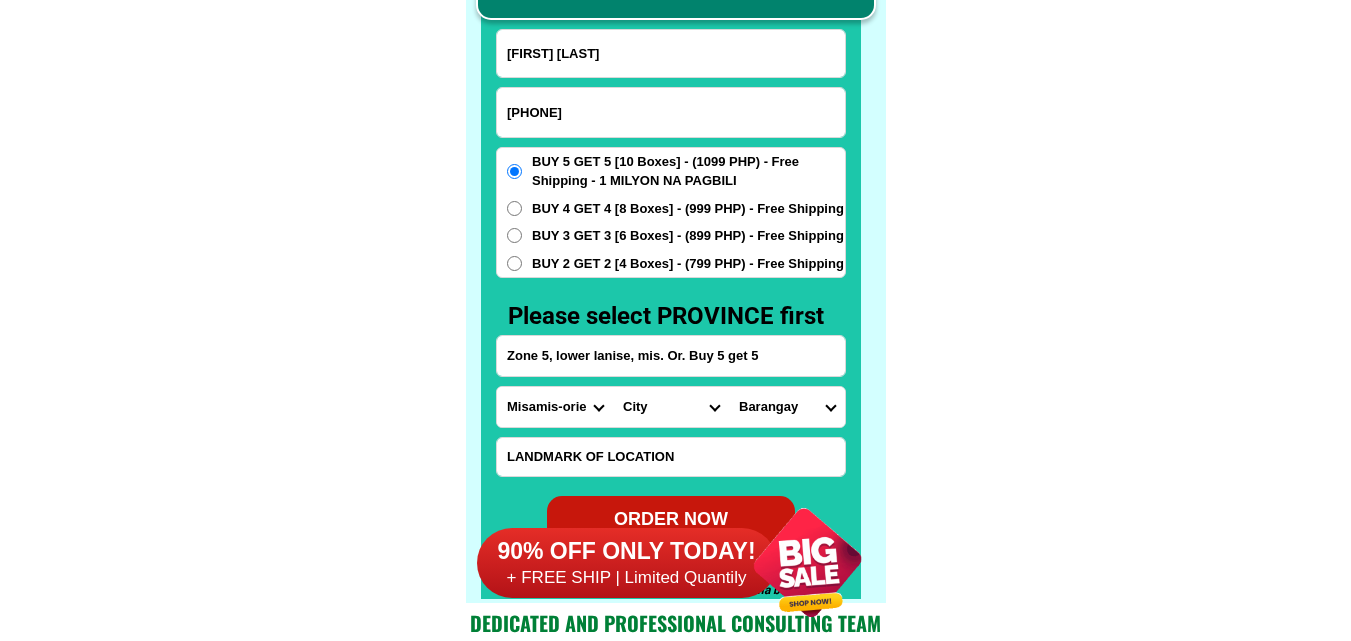 click on "Province Abra Agusan-del-norte Agusan-del-sur Aklan Albay Antique Apayao Aurora Basilan Bataan Batanes Batangas Benguet Biliran Bohol Bukidnon Bulacan Cagayan Camarines-norte Camarines-sur Camiguin Capiz Catanduanes Cavite Cebu Cotabato Davao-de-oro Davao-del-norte Davao-del-sur Davao-occidental Davao-oriental Dinagat-islands Eastern-samar Guimaras Ifugao Ilocos-norte Ilocos-sur Iloilo Isabela Kalinga La-union Laguna Lanao-del-norte Lanao-del-sur Leyte Maguindanao Marinduque Masbate Metro-manila Misamis-occidental Misamis-oriental Mountain-province Negros-occidental Negros-oriental Northern-samar Nueva-ecija Nueva-vizcaya Occidental-mindoro Oriental-mindoro Palawan Pampanga Pangasinan Quezon Quirino Rizal Romblon Sarangani Siquijor Sorsogon South-cotabato Southern-leyte Sultan-kudarat Sulu Surigao-del-norte Surigao-del-sur Tarlac Tawi-tawi Western-samar Zambales Zamboanga-del-norte Zamboanga-del-sur Zamboanga-sibugay" at bounding box center [555, 407] 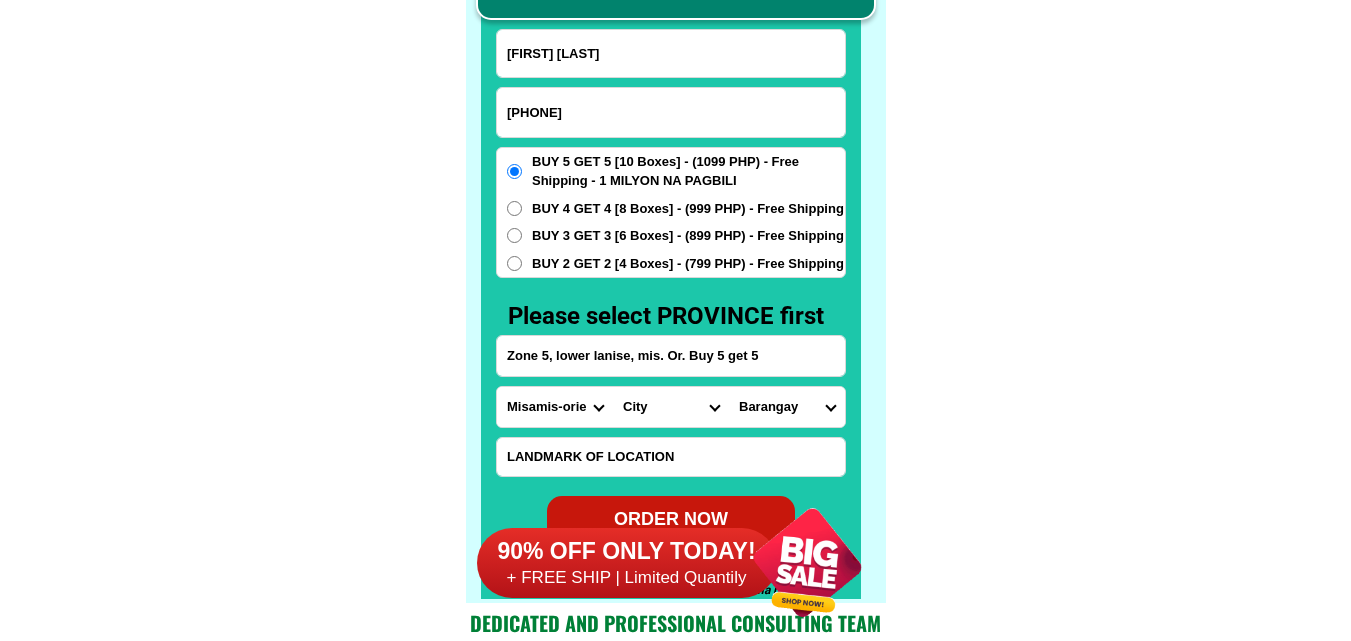 click on "City Alubijid Balingasag Balingoan Binuangan Cagayan-de-oro-city El-salvador-city Gingoog-city Gitagum Initao Jasaan Kinoguitan Lagonglong Laguindingan Lugait Manticao Medina Misamis-oriental-claveria Misamis-oriental-libertad Misamis-oriental-magsaysay Misamis-oriental-tagoloan Naawan Opol Salay Sugbongcogon Talisayan Villanueva" at bounding box center [671, 407] 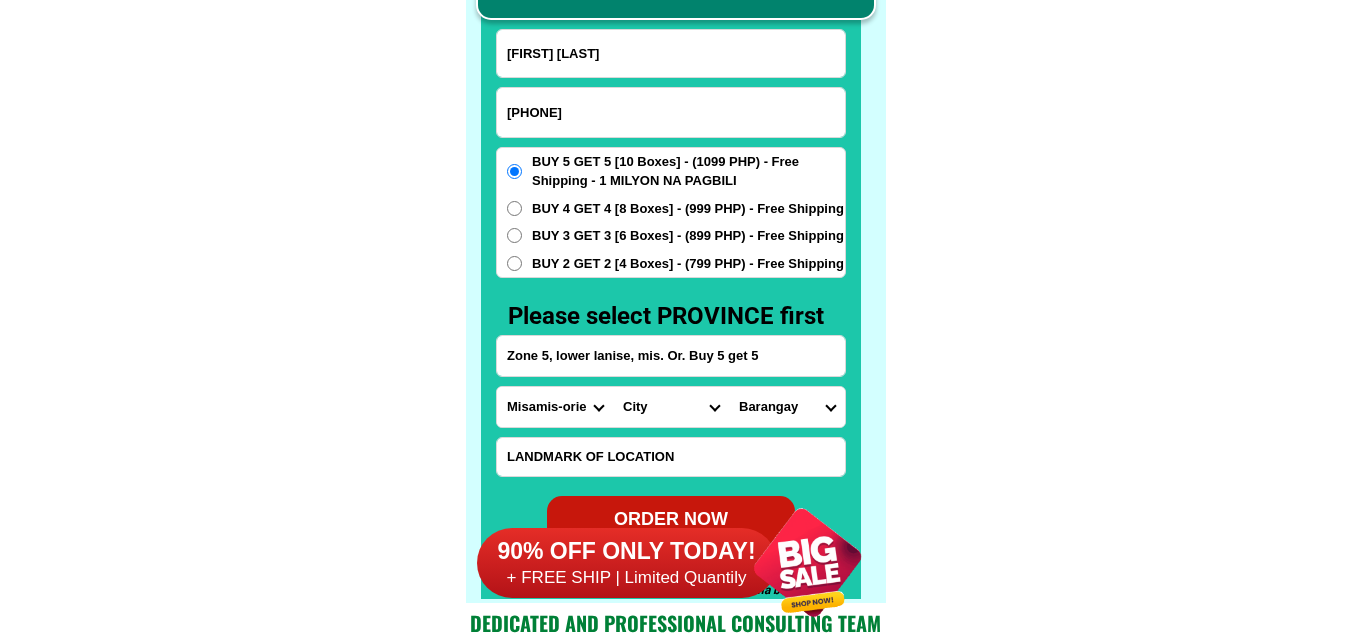 click on "City Alubijid Balingasag Balingoan Binuangan Cagayan-de-oro-city El-salvador-city Gingoog-city Gitagum Initao Jasaan Kinoguitan Lagonglong Laguindingan Lugait Manticao Medina Misamis-oriental-claveria Misamis-oriental-libertad Misamis-oriental-magsaysay Misamis-oriental-tagoloan Naawan Opol Salay Sugbongcogon Talisayan Villanueva" at bounding box center [671, 407] 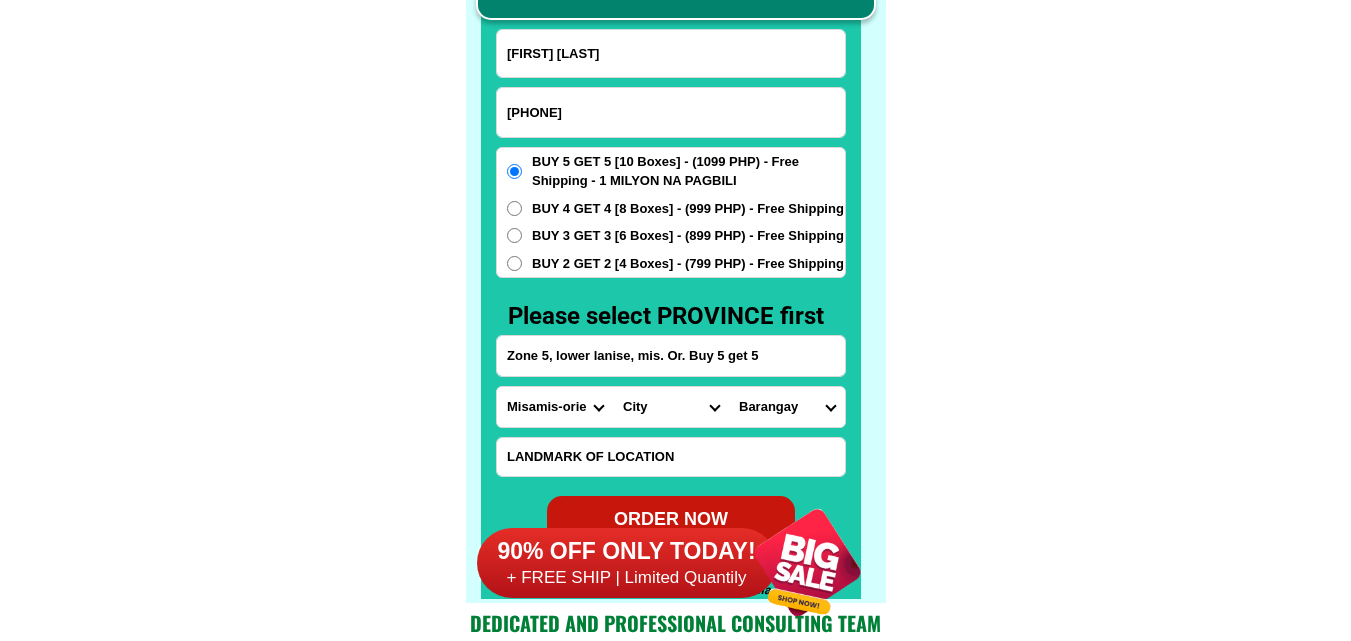 click on "City Alubijid Balingasag Balingoan Binuangan Cagayan-de-oro-city El-salvador-city Gingoog-city Gitagum Initao Jasaan Kinoguitan Lagonglong Laguindingan Lugait Manticao Medina Misamis-oriental-claveria Misamis-oriental-libertad Misamis-oriental-magsaysay Misamis-oriental-tagoloan Naawan Opol Salay Sugbongcogon Talisayan Villanueva" at bounding box center [671, 407] 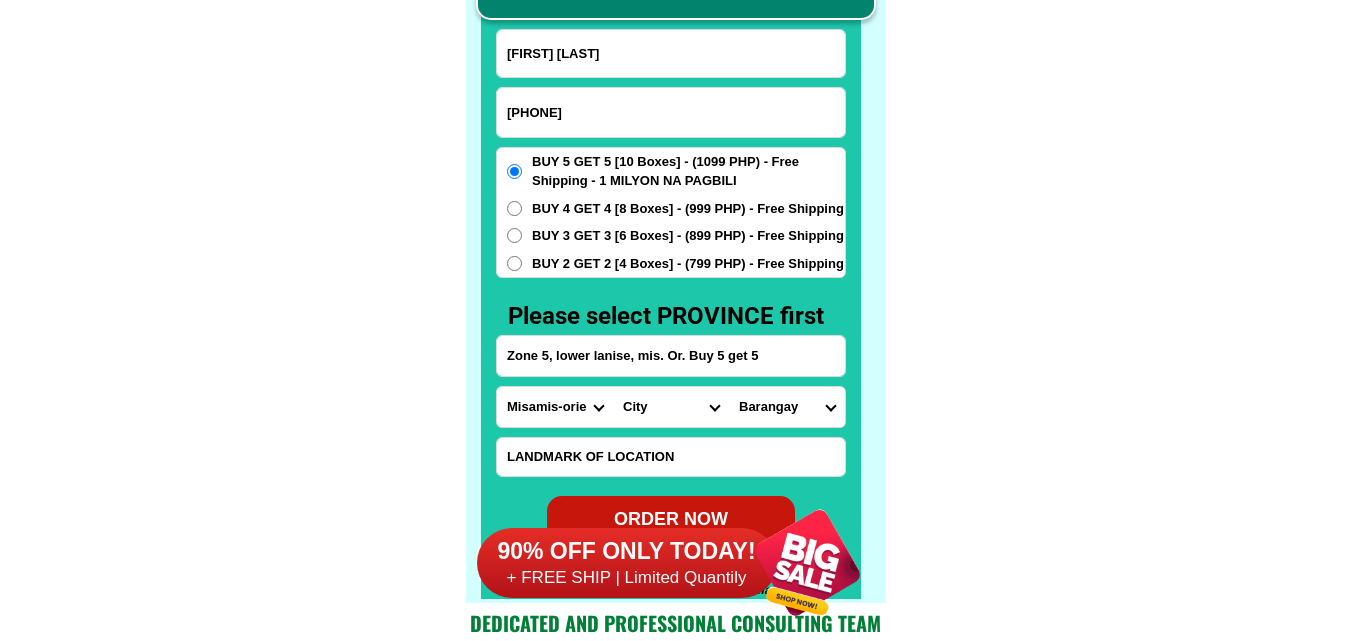 click on "FREE SHIPPING NATIONWIDE Contact Review Introduction Product BONA VITA COFFEE Comprehensive health protection solution
Research by Dr. Willie Ong and Dr. Liza Ong ✅ 𝙰𝚗𝚝𝚒 𝙲𝚊𝚗𝚌𝚎𝚛 ✅ 𝙰𝚗𝚝𝚒 𝚂𝚝𝚛𝚘𝚔𝚎
✅ 𝙰𝚗𝚝𝚒 𝙳𝚒𝚊𝚋𝚎𝚝𝚒𝚌 ✅ 𝙳𝚒𝚊𝚋𝚎𝚝𝚎𝚜 FAKE VS ORIGINAL Noon: nagkaroon ng cancer, hindi makalakad ng normal pagkatapos: uminom ng Bonavita dalawang beses sa isang araw, maaaring maglakad nang mag-isa, bawasan ang mga sintomas ng kanser The product has been certified for
safety and effectiveness Prevent and combat signs of diabetes, hypertension, and cardiovascular diseases Helps strengthen bones and joints Prevent cancer Reduce excess fat Anti-aging BONAVITA CAFE WITH HYDROLYZED COLLAGEN Enemy of the cause of disease LIZA ONG Doc Nutrition Department of Philippines General Hospital shared that BONA VITA CAFE sprouts are the panacea in anti - aging and anti-disease. Start After 1 week" at bounding box center (675, -6201) 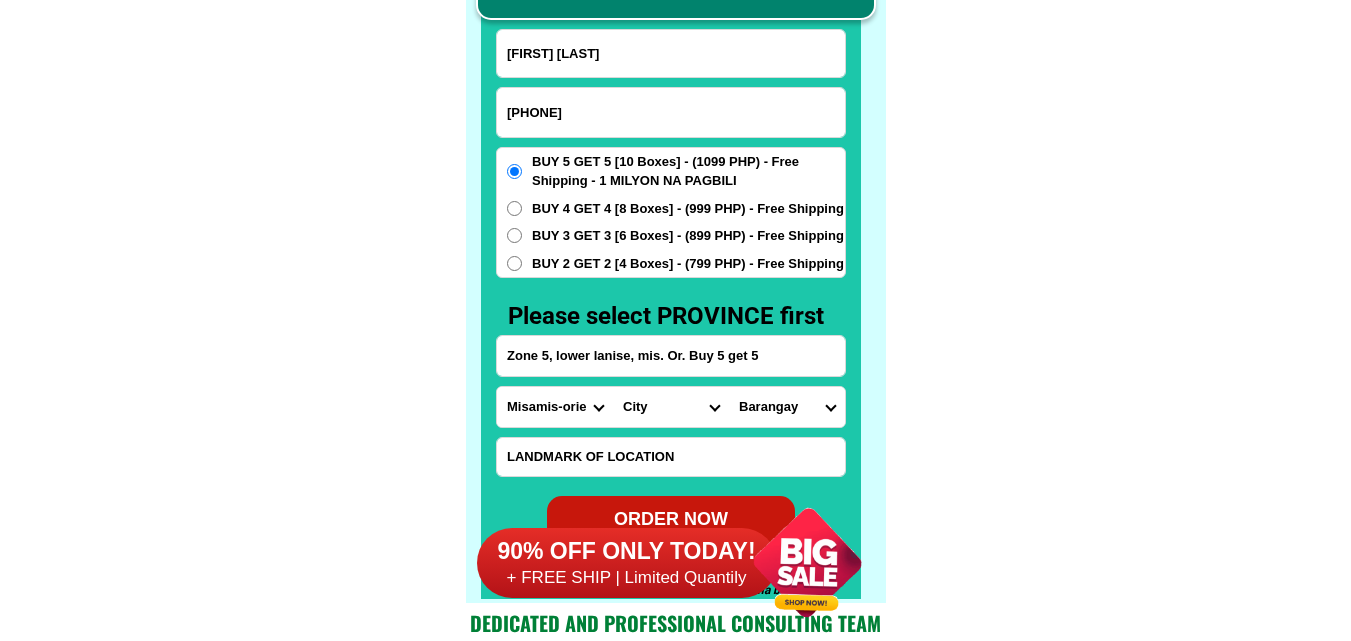click on "City Alubijid Balingasag Balingoan Binuangan Cagayan-de-oro-city El-salvador-city Gingoog-city Gitagum Initao Jasaan Kinoguitan Lagonglong Laguindingan Lugait Manticao Medina Misamis-oriental-claveria Misamis-oriental-libertad Misamis-oriental-magsaysay Misamis-oriental-tagoloan Naawan Opol Salay Sugbongcogon Talisayan Villanueva" at bounding box center [671, 407] 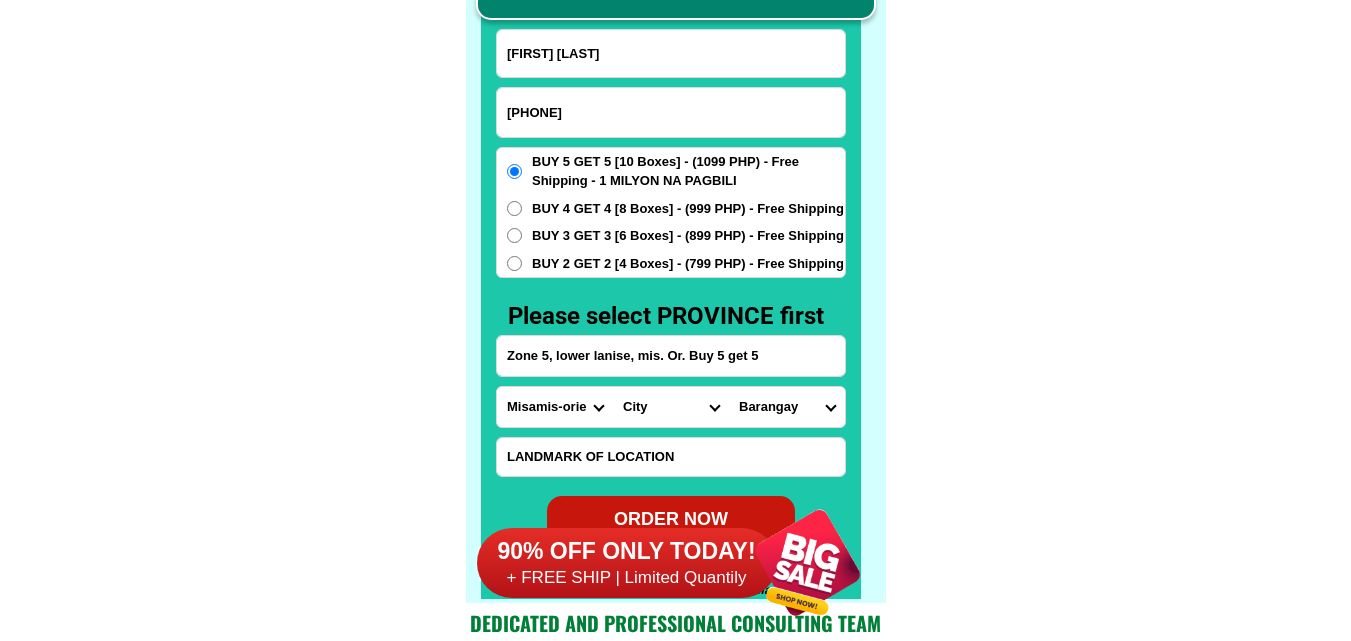 click on "FREE SHIPPING NATIONWIDE Contact Review Introduction Product BONA VITA COFFEE Comprehensive health protection solution
Research by Dr. Willie Ong and Dr. Liza Ong ✅ 𝙰𝚗𝚝𝚒 𝙲𝚊𝚗𝚌𝚎𝚛 ✅ 𝙰𝚗𝚝𝚒 𝚂𝚝𝚛𝚘𝚔𝚎
✅ 𝙰𝚗𝚝𝚒 𝙳𝚒𝚊𝚋𝚎𝚝𝚒𝚌 ✅ 𝙳𝚒𝚊𝚋𝚎𝚝𝚎𝚜 FAKE VS ORIGINAL Noon: nagkaroon ng cancer, hindi makalakad ng normal pagkatapos: uminom ng Bonavita dalawang beses sa isang araw, maaaring maglakad nang mag-isa, bawasan ang mga sintomas ng kanser The product has been certified for
safety and effectiveness Prevent and combat signs of diabetes, hypertension, and cardiovascular diseases Helps strengthen bones and joints Prevent cancer Reduce excess fat Anti-aging BONAVITA CAFE WITH HYDROLYZED COLLAGEN Enemy of the cause of disease LIZA ONG Doc Nutrition Department of Philippines General Hospital shared that BONA VITA CAFE sprouts are the panacea in anti - aging and anti-disease. Start After 1 week" at bounding box center (675, -6201) 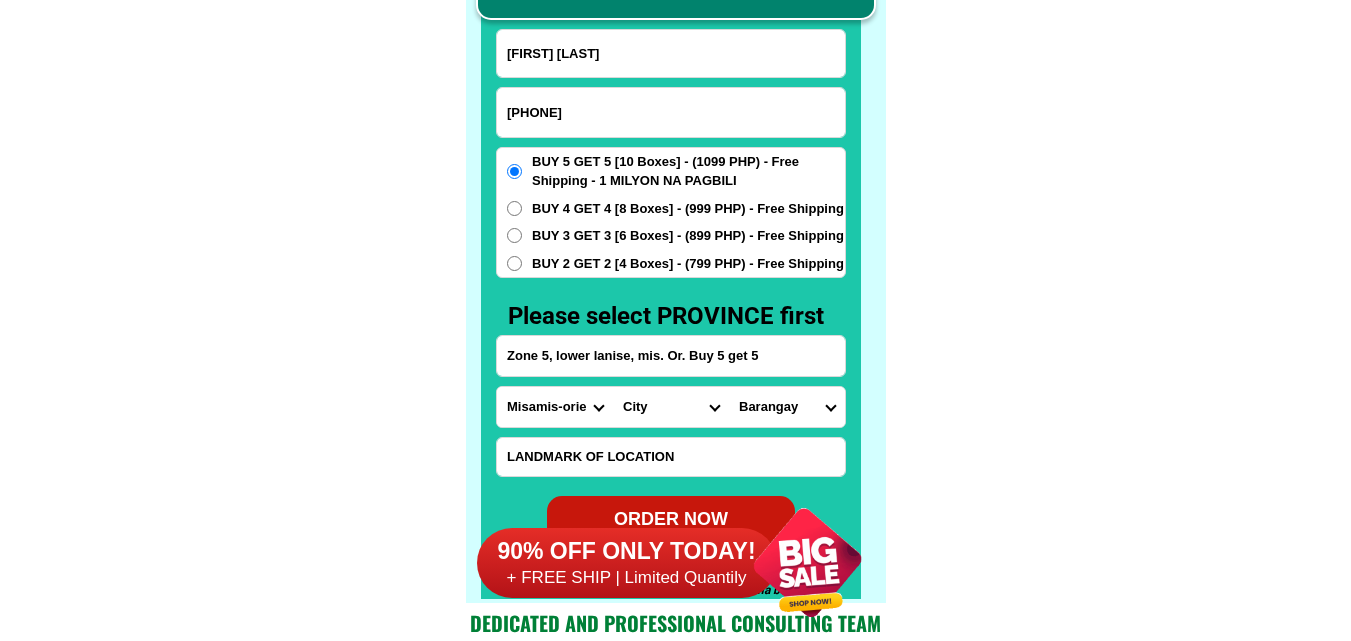 drag, startPoint x: 684, startPoint y: 355, endPoint x: 693, endPoint y: 1, distance: 354.11438 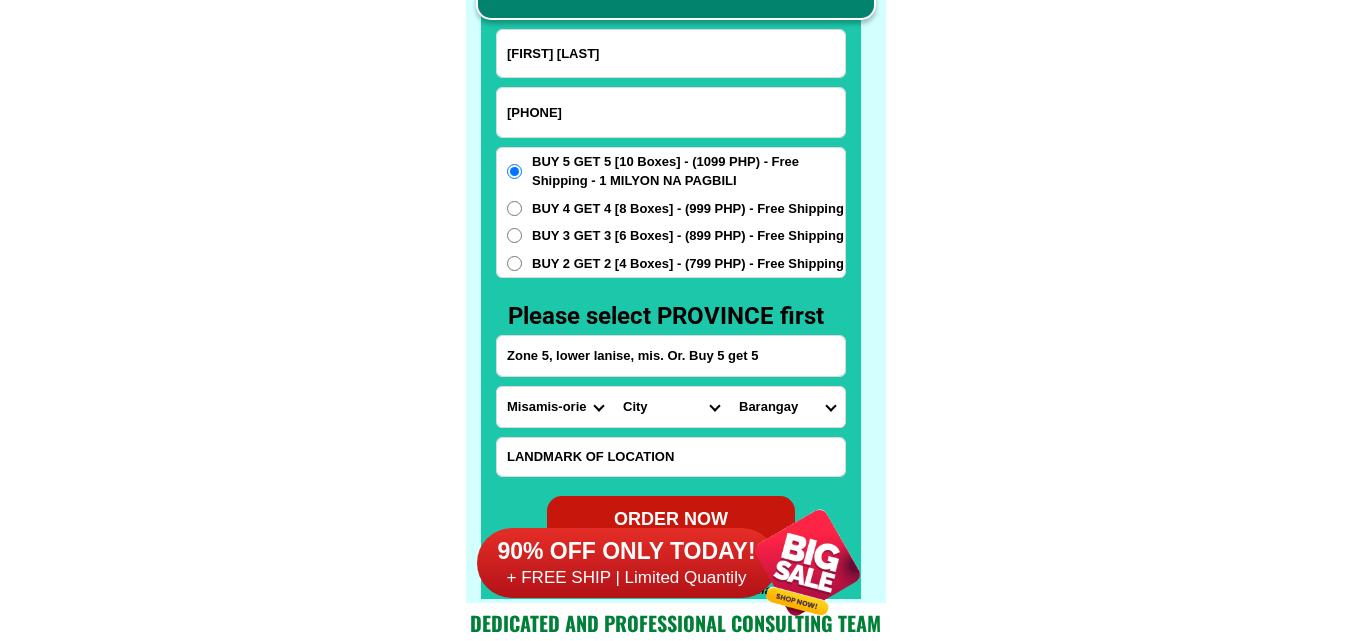click on "ORDER NOW [FIRST] [LAST] [PHONE] ORDER NOW Zone 5, lower lanise, mis. Or. Buy 5 get 5 Province Abra Agusan-del-norte Agusan-del-sur Aklan Albay Antique Apayao Aurora Basilan Bataan Batanes Batangas Benguet Biliran Bohol Bukidnon Bulacan Cagayan Camarines-norte Camarines-sur Camiguin Capiz Catanduanes Cavite Cebu Cotabato Davao-de-oro Davao-del-norte Davao-del-sur Davao-occidental Davao-oriental Dinagat-islands Eastern-samar Guimaras Ifugao Ilocos-norte Ilocos-sur Iloilo Isabela Kalinga La-union Laguna Lanao-del-norte Lanao-del-sur Leyte Maguindanao Marinduque Masbate Metro-manila Misamis-occidental Misamis-oriental Mountain-province Negros-occidental Negros-oriental Northern-samar Nueva-ecija Nueva-vizcaya Occidental-mindoro Oriental-mindoro Palawan Pampanga Pangasinan Quezon Quirino Rizal Romblon Sarangani Siquijor Sorsogon South-cotabato Southern-leyte Sultan-kudarat Sulu Surigao-del-norte Tarlac City" at bounding box center (676, 251) 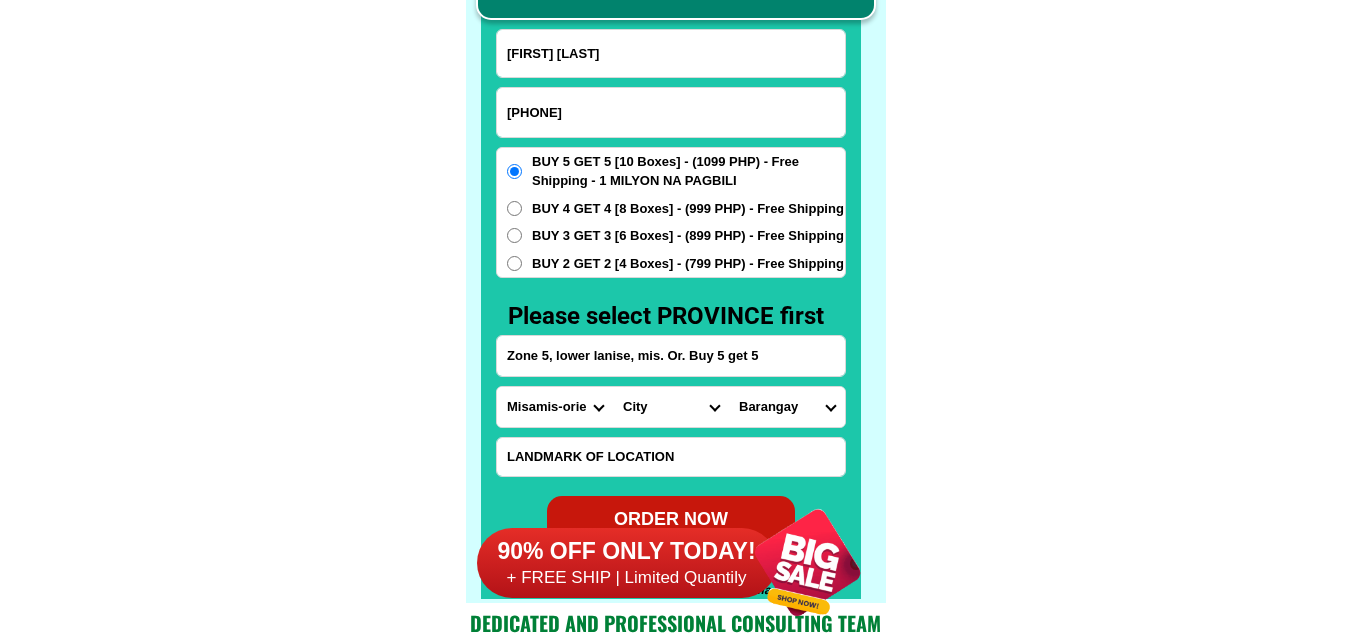 click on "City Alubijid Balingasag Balingoan Binuangan Cagayan-de-oro-city El-salvador-city Gingoog-city Gitagum Initao Jasaan Kinoguitan Lagonglong Laguindingan Lugait Manticao Medina Misamis-oriental-claveria Misamis-oriental-libertad Misamis-oriental-magsaysay Misamis-oriental-tagoloan Naawan Opol Salay Sugbongcogon Talisayan Villanueva" at bounding box center [671, 407] 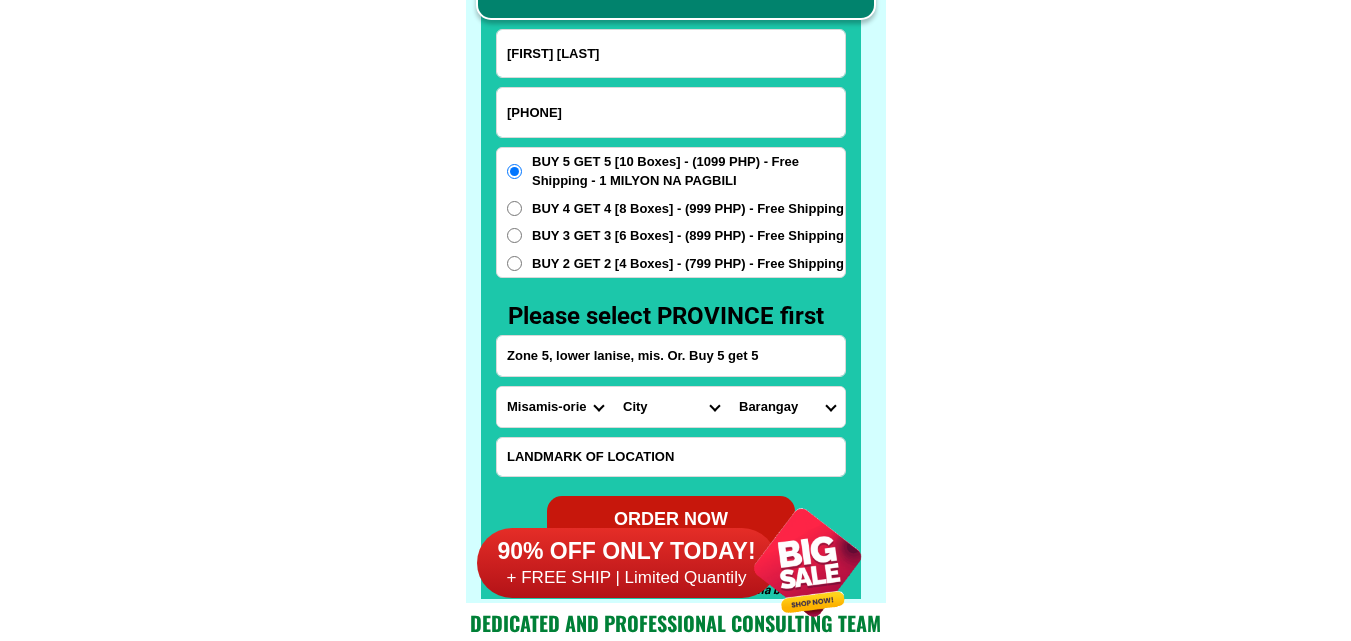 select on "[PHONE]" 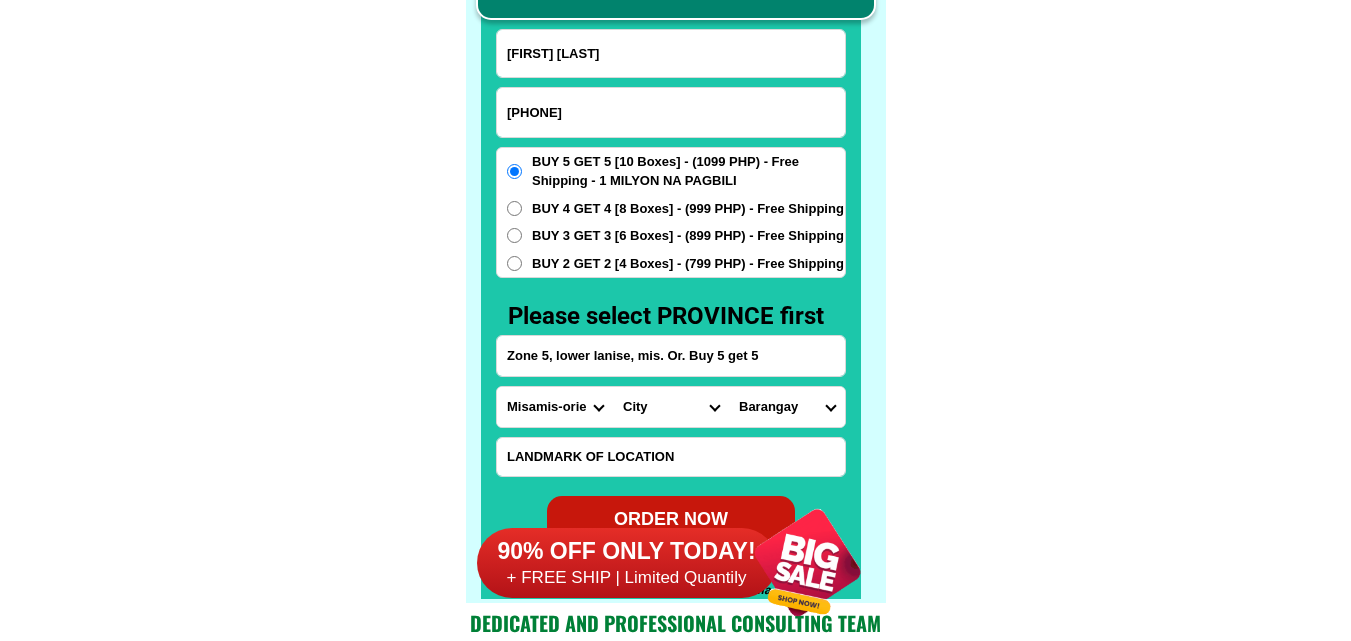 click on "City Alubijid Balingasag Balingoan Binuangan Cagayan-de-oro-city El-salvador-city Gingoog-city Gitagum Initao Jasaan Kinoguitan Lagonglong Laguindingan Lugait Manticao Medina Misamis-oriental-claveria Misamis-oriental-libertad Misamis-oriental-magsaysay Misamis-oriental-tagoloan Naawan Opol Salay Sugbongcogon Talisayan Villanueva" at bounding box center (671, 407) 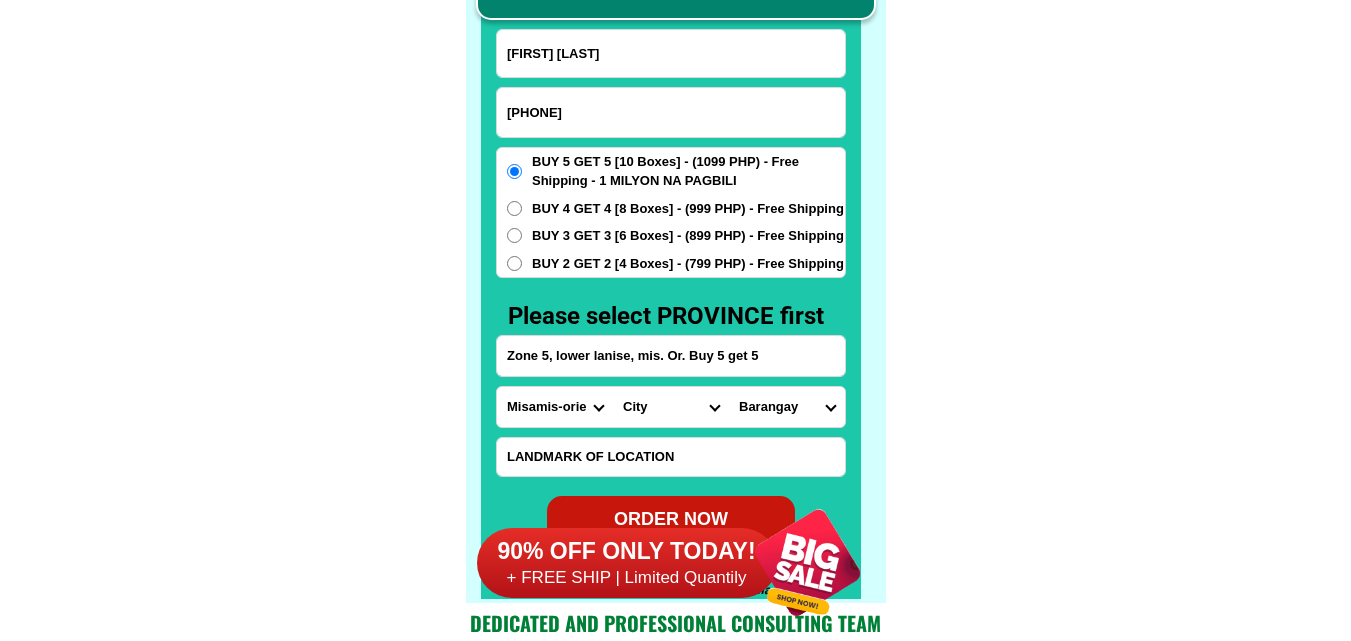 click on "Brgy [CITY] [CITY] [CITY] [CITY] [CITY] [CITY] [CITY] [CITY] [CITY] [CITY] [CITY] [CITY] [CITY] [CITY] [CITY] (don gregorio pelaez) [CITY] [CITY] [CITY] [CITY] [CITY] [CITY] [CITY] [CITY] [CITY]" at bounding box center (787, 407) 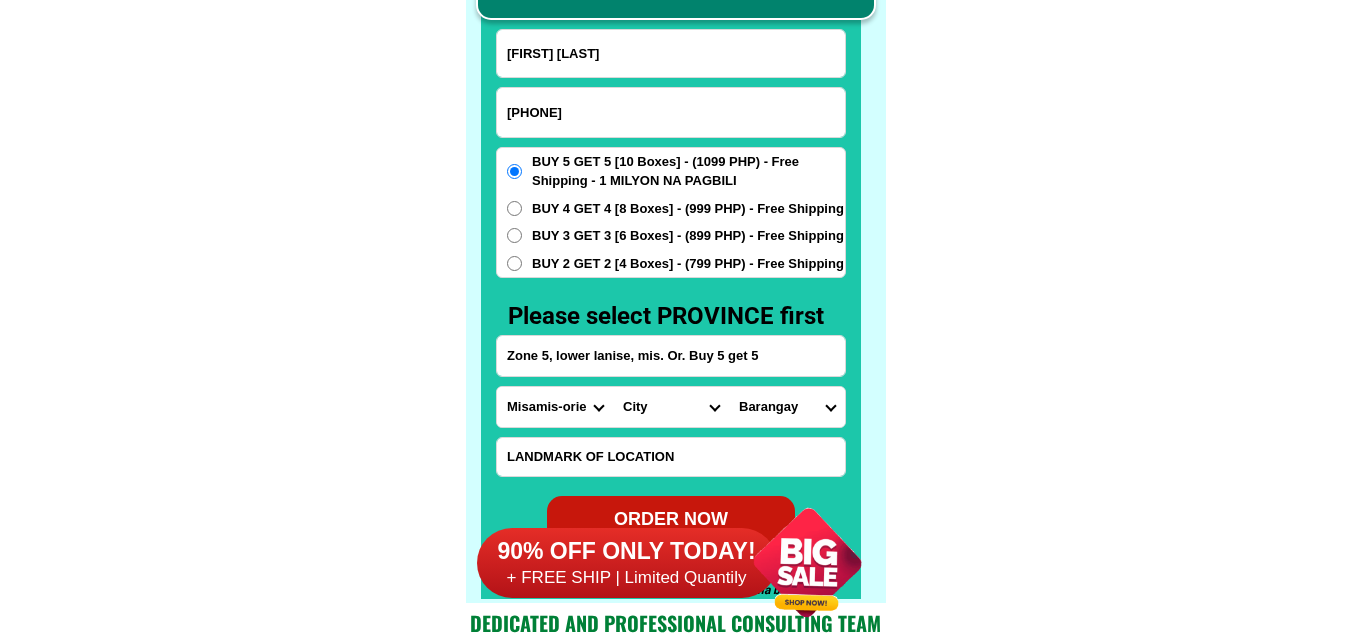select on "[PHONE]" 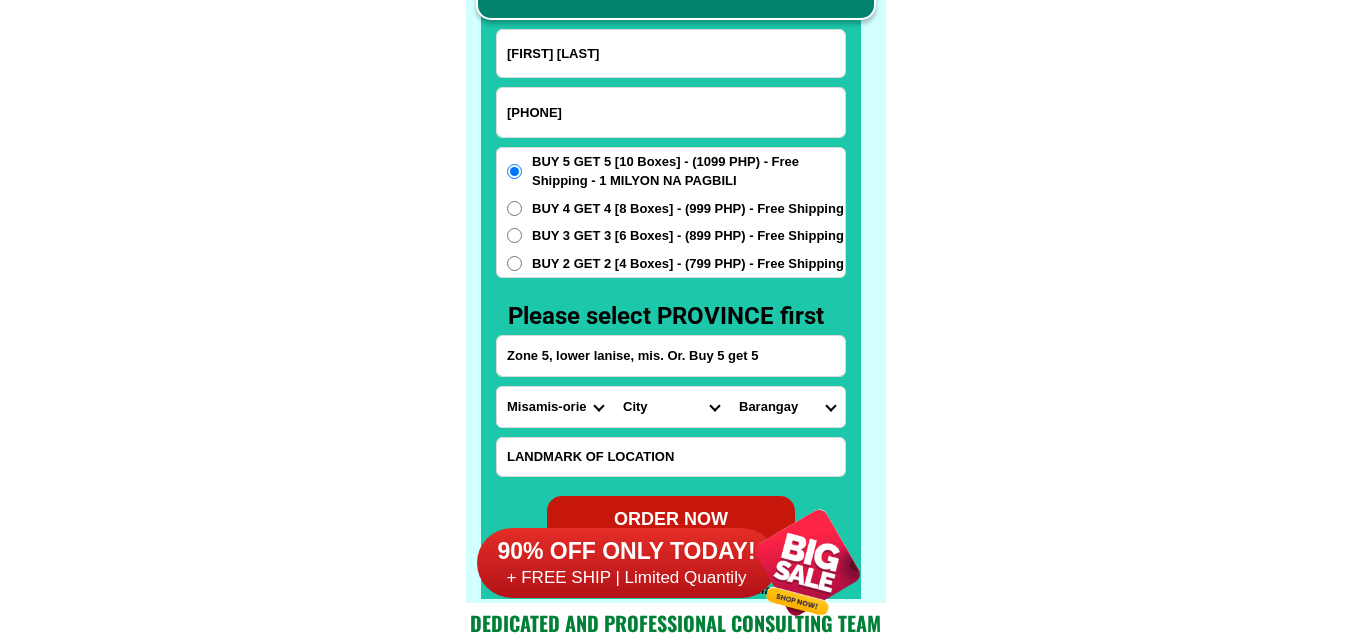 click on "Brgy [CITY] [CITY] [CITY] [CITY] [CITY] [CITY] [CITY] [CITY] [CITY] [CITY] [CITY] [CITY] [CITY] [CITY] [CITY] (don gregorio pelaez) [CITY] [CITY] [CITY] [CITY] [CITY] [CITY] [CITY] [CITY] [CITY]" at bounding box center (787, 407) 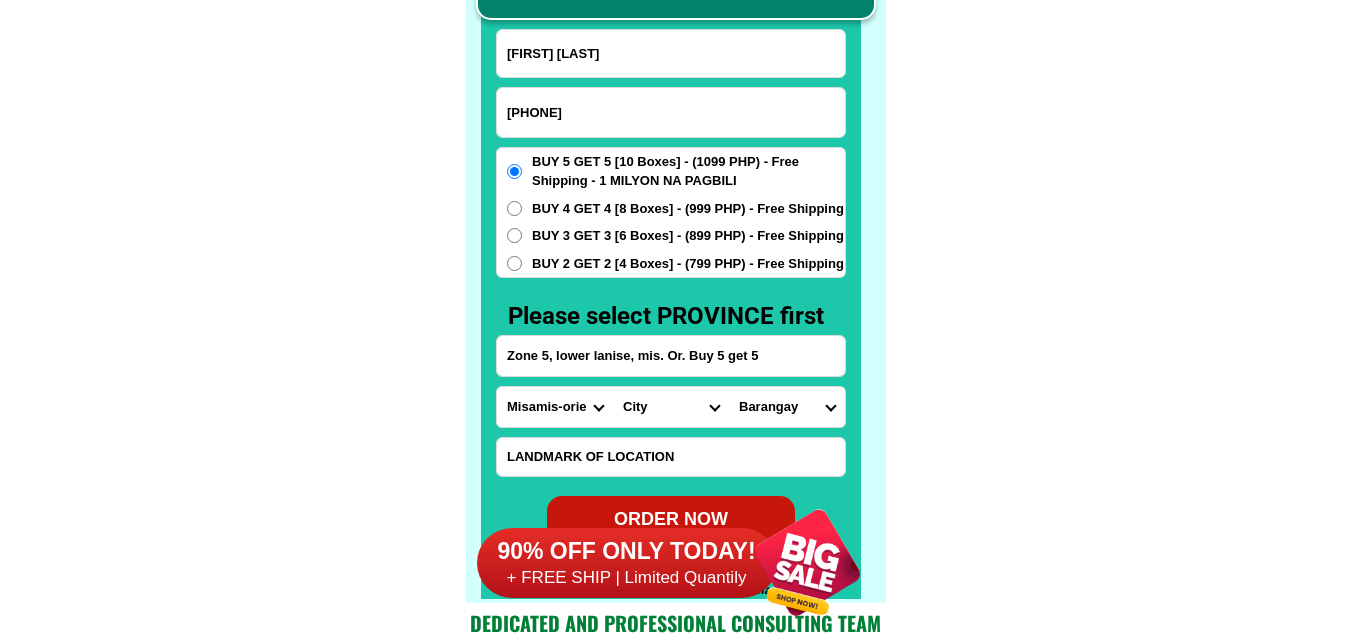 scroll, scrollTop: 15746, scrollLeft: 0, axis: vertical 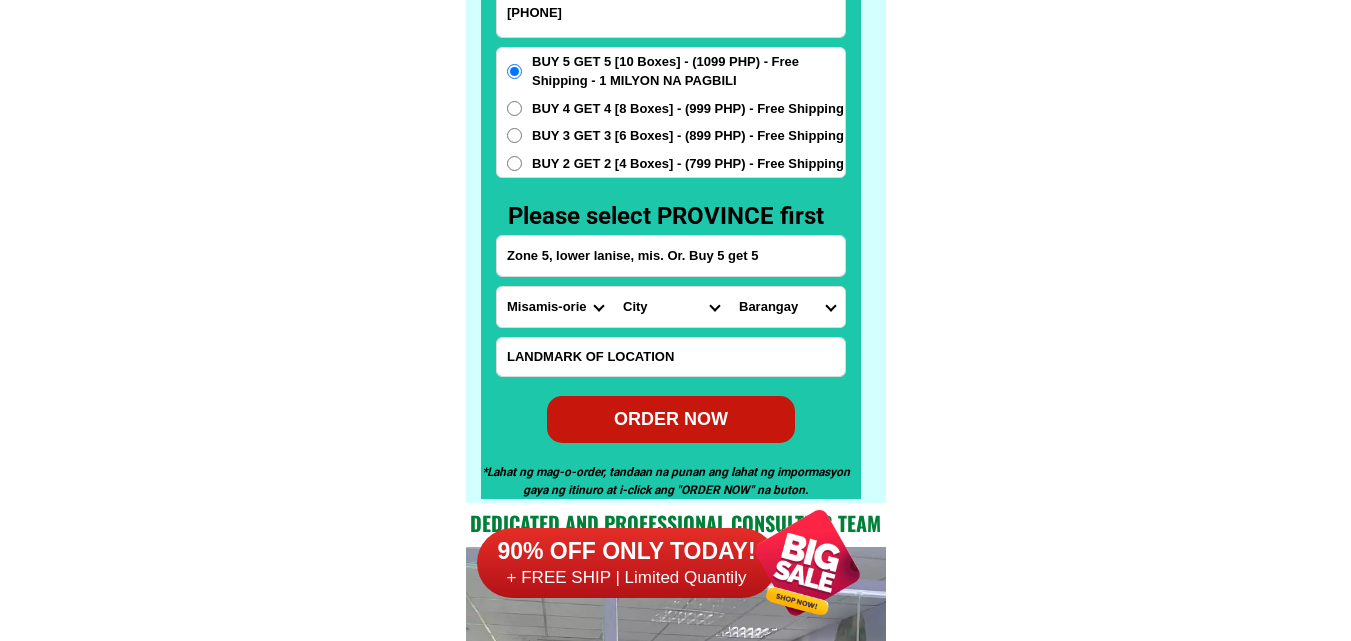click on "ORDER NOW" at bounding box center (670, 419) 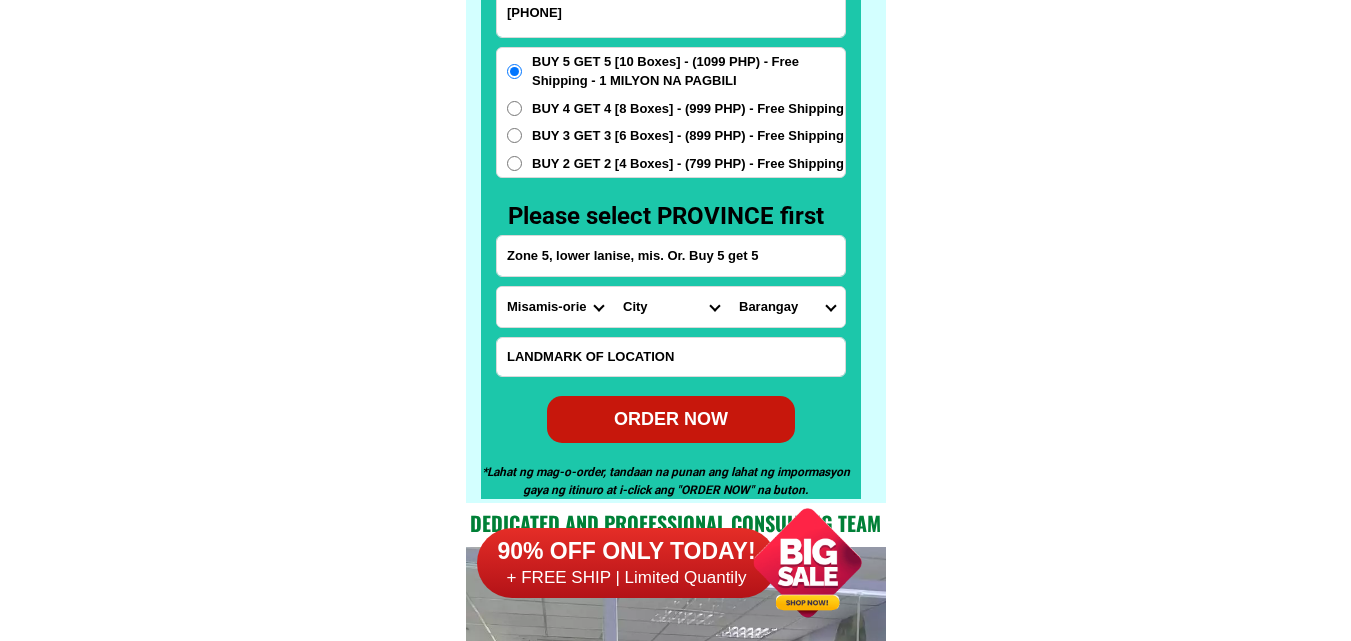 radio on "true" 